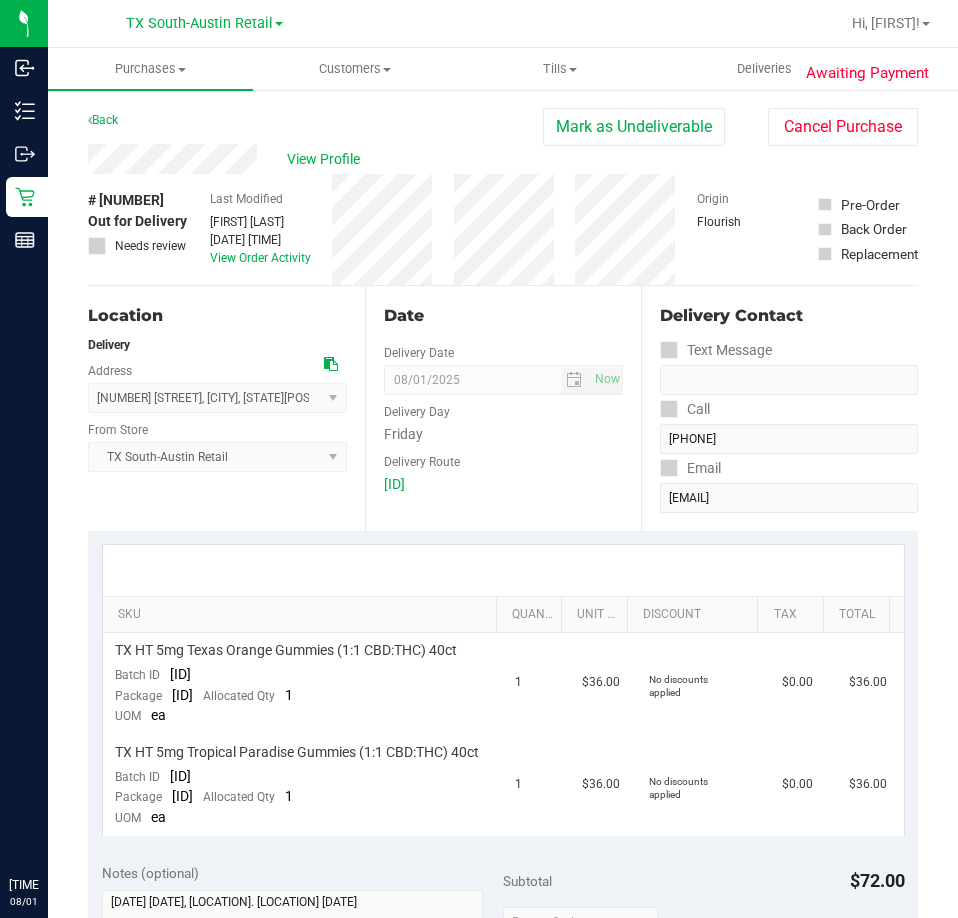scroll, scrollTop: 0, scrollLeft: 0, axis: both 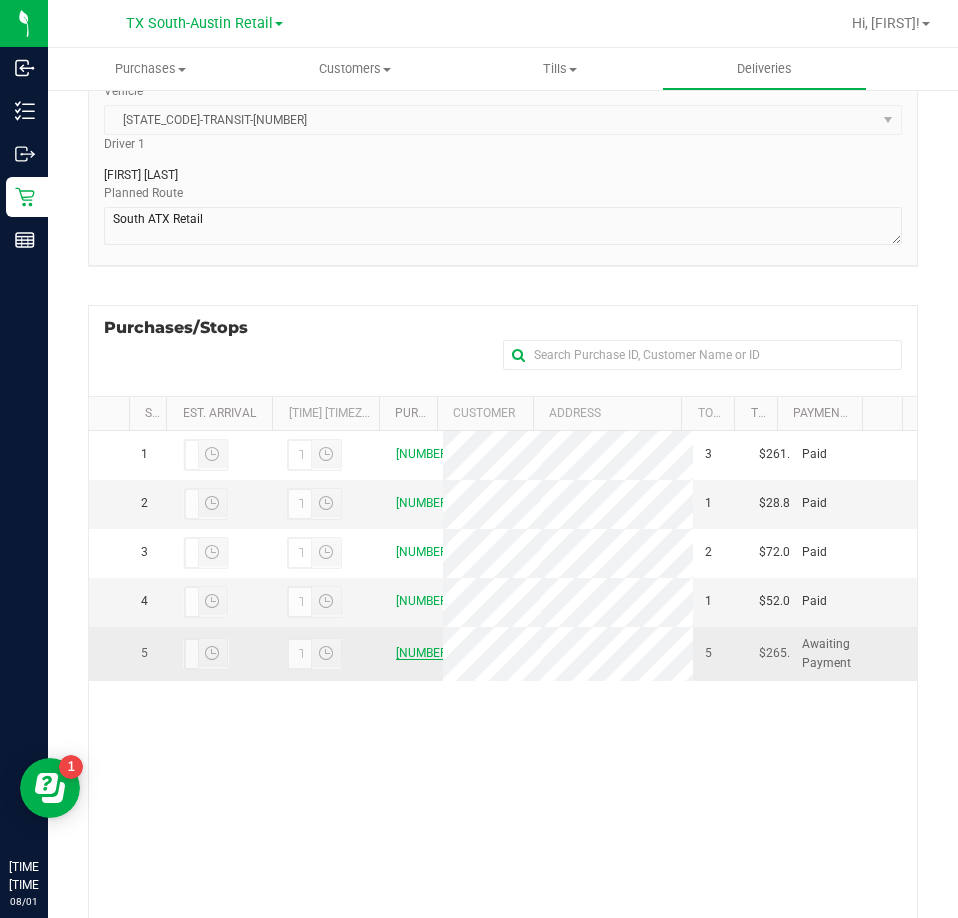 click on "11707636" at bounding box center [423, 653] 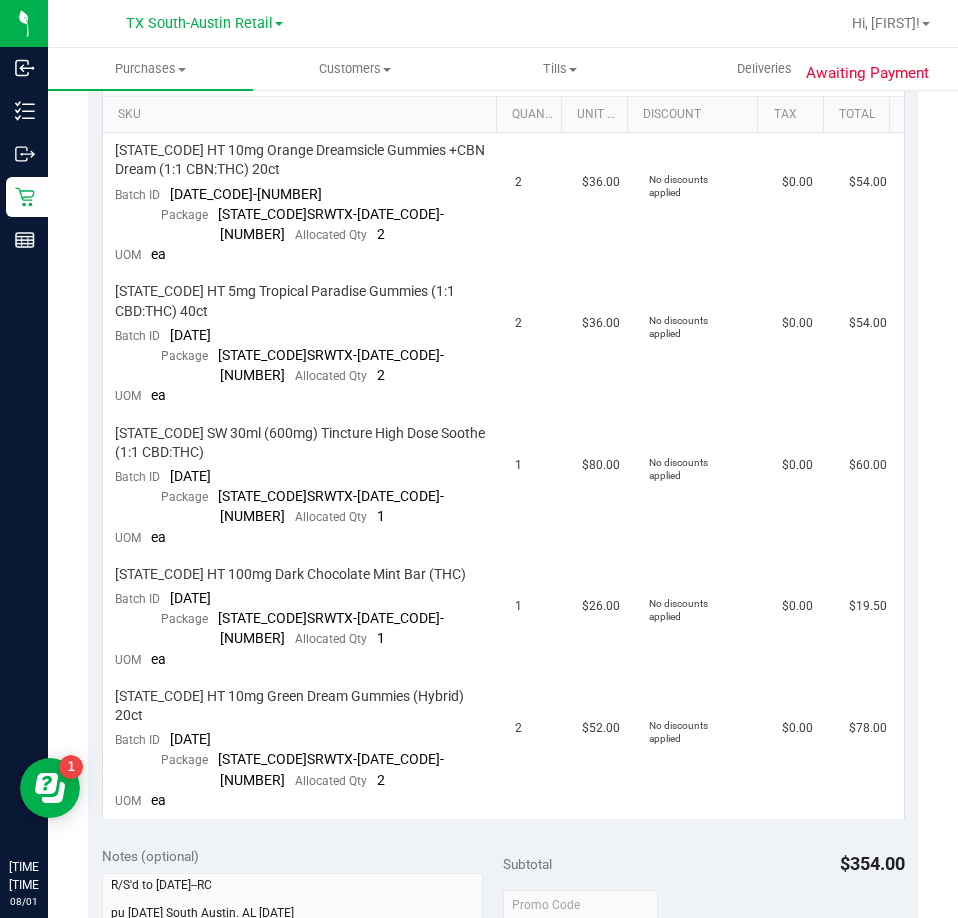 scroll, scrollTop: 400, scrollLeft: 0, axis: vertical 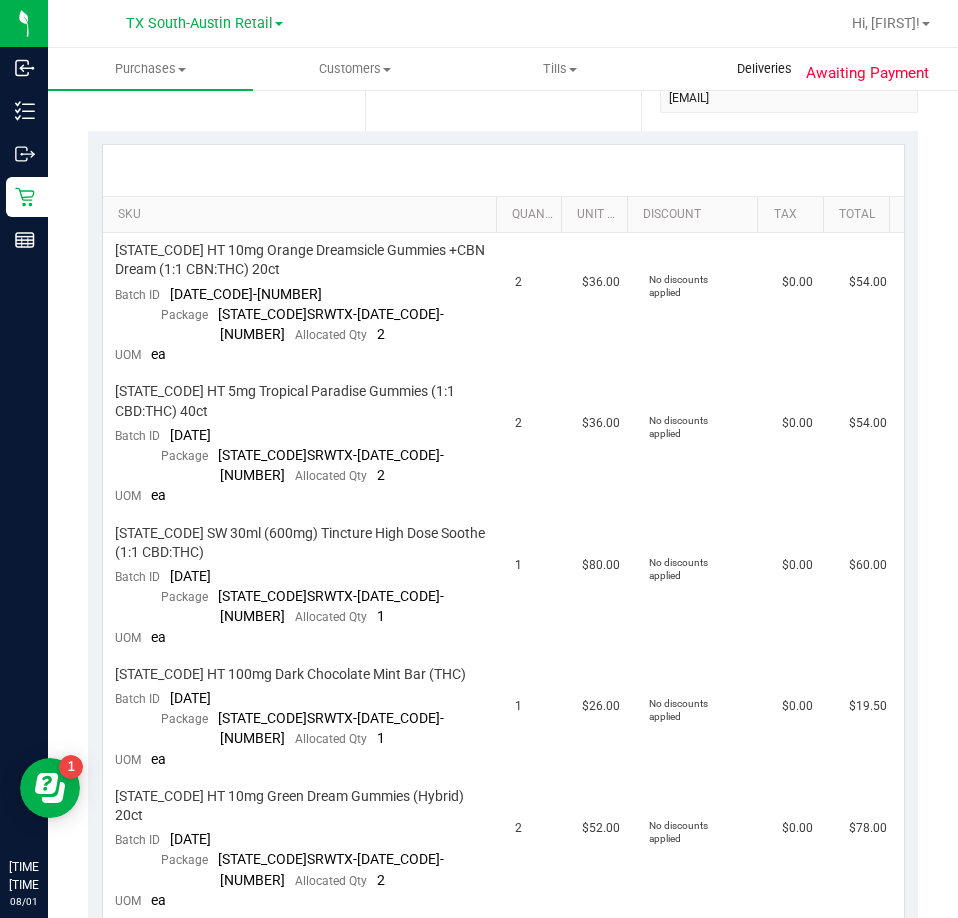 click on "Deliveries" at bounding box center (764, 69) 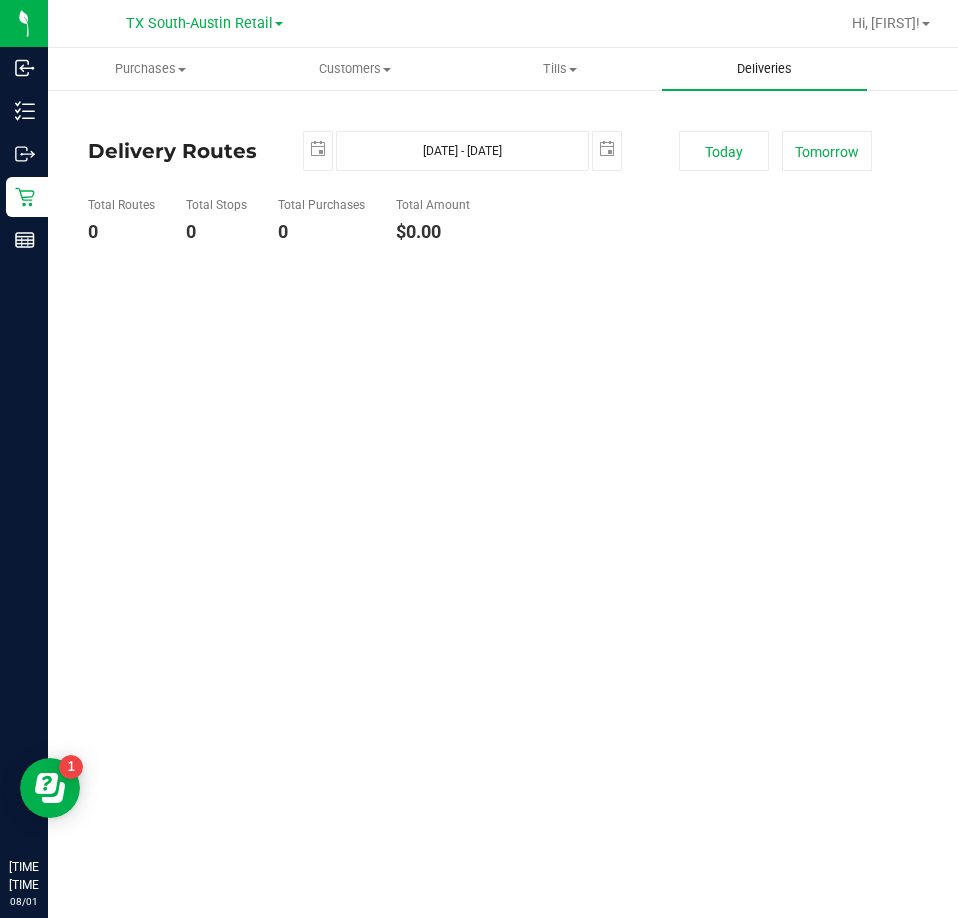 scroll, scrollTop: 0, scrollLeft: 0, axis: both 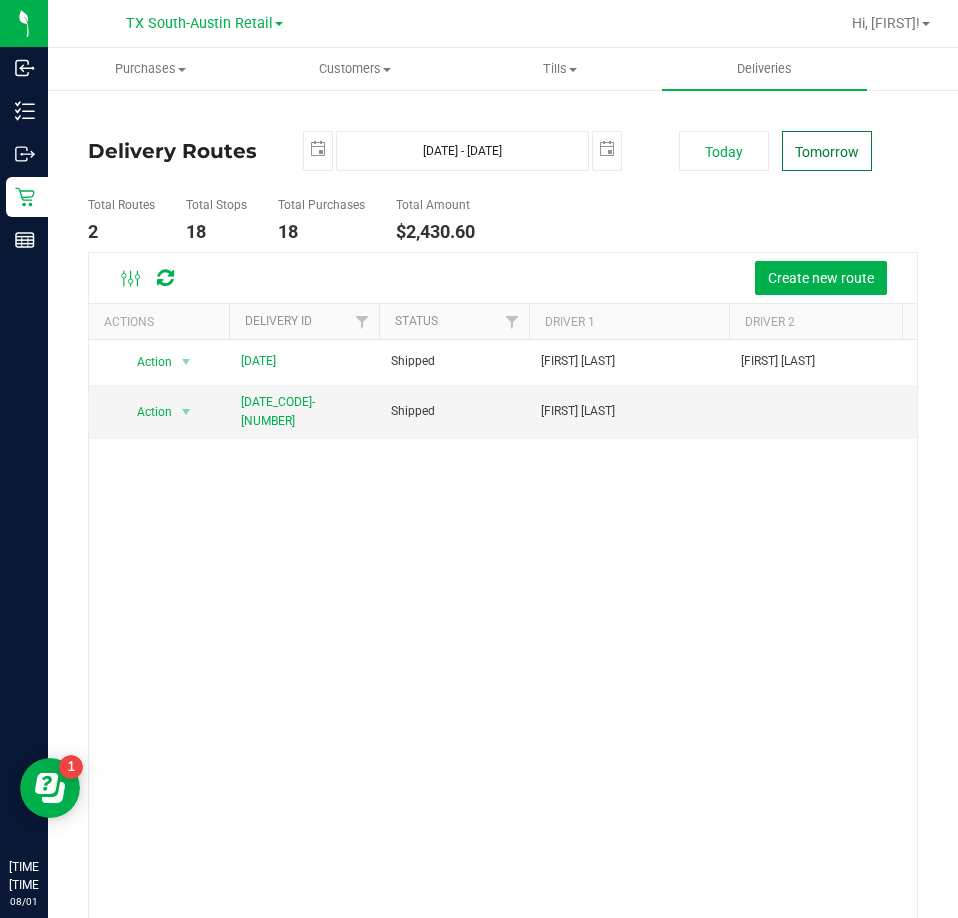 click on "Tomorrow" at bounding box center [827, 151] 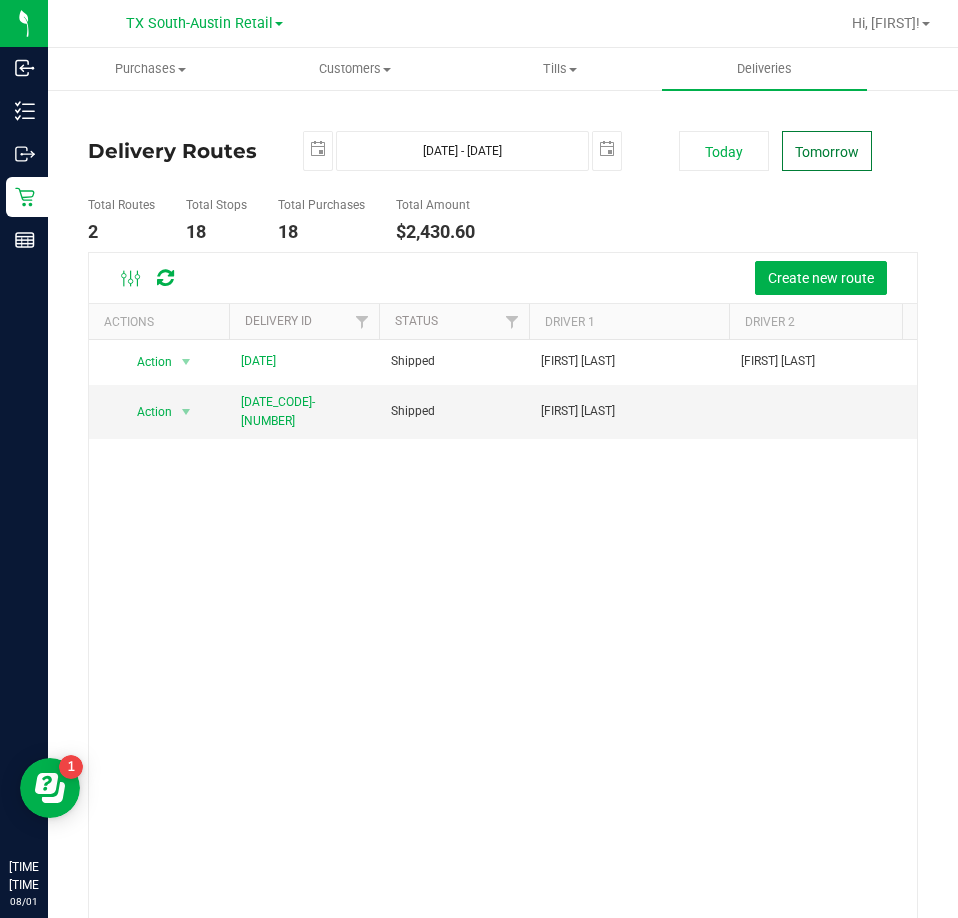 type on "2025-08-02" 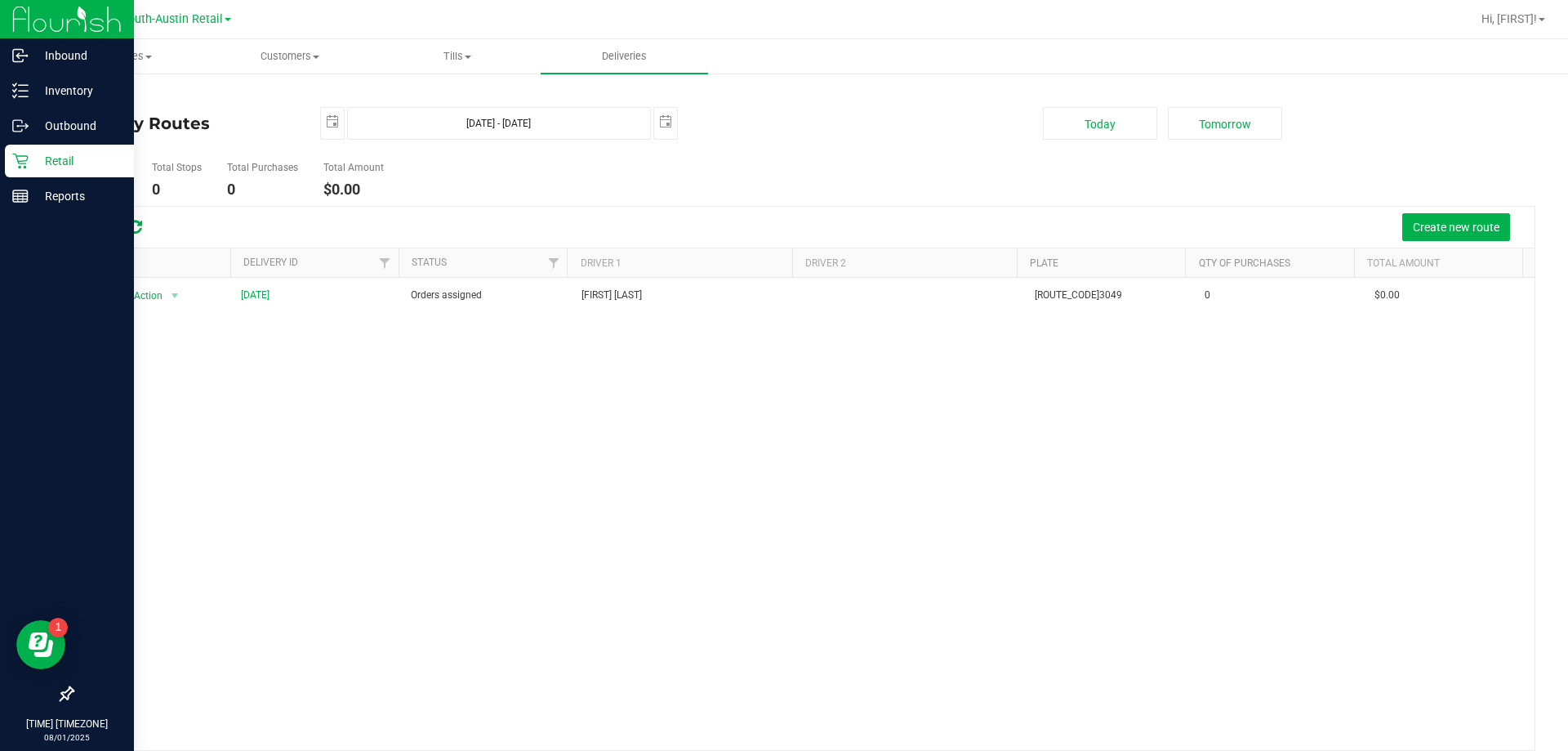 click 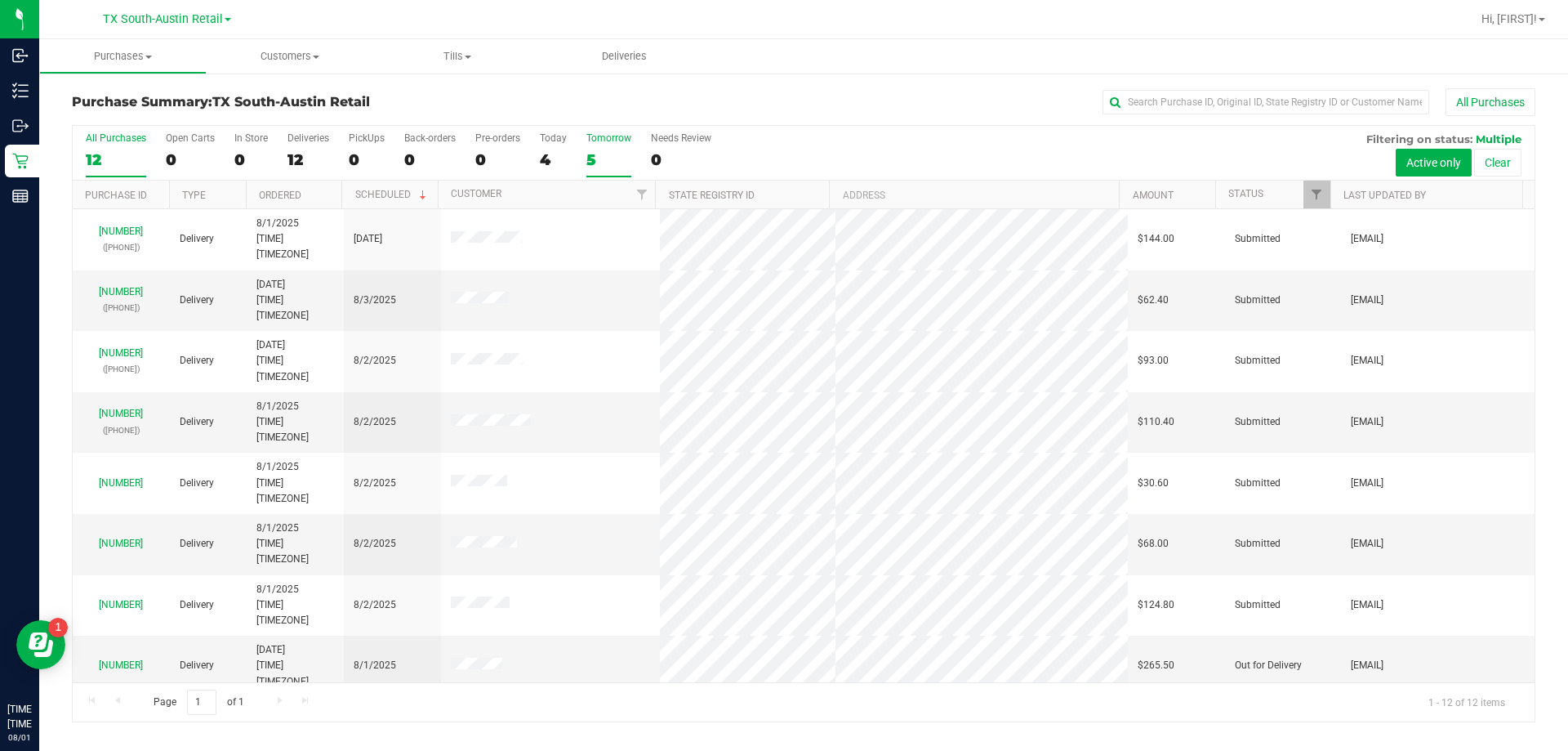 click on "5" at bounding box center (608, 159) 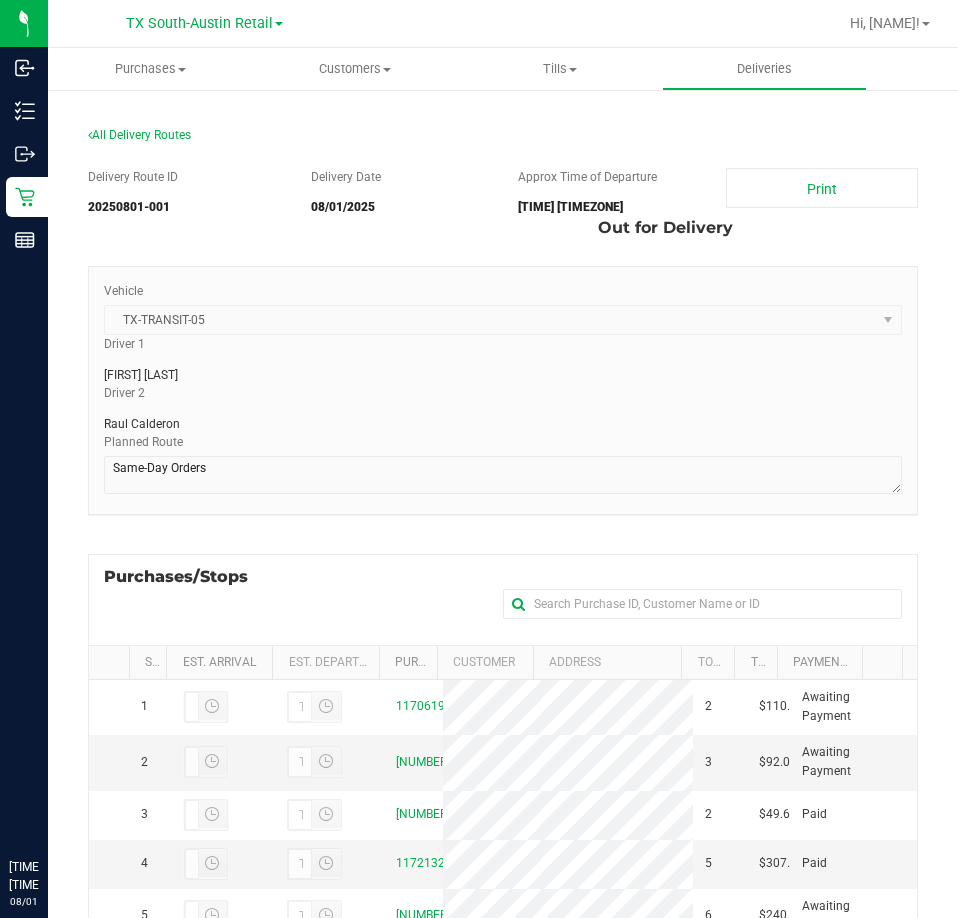 scroll, scrollTop: 0, scrollLeft: 0, axis: both 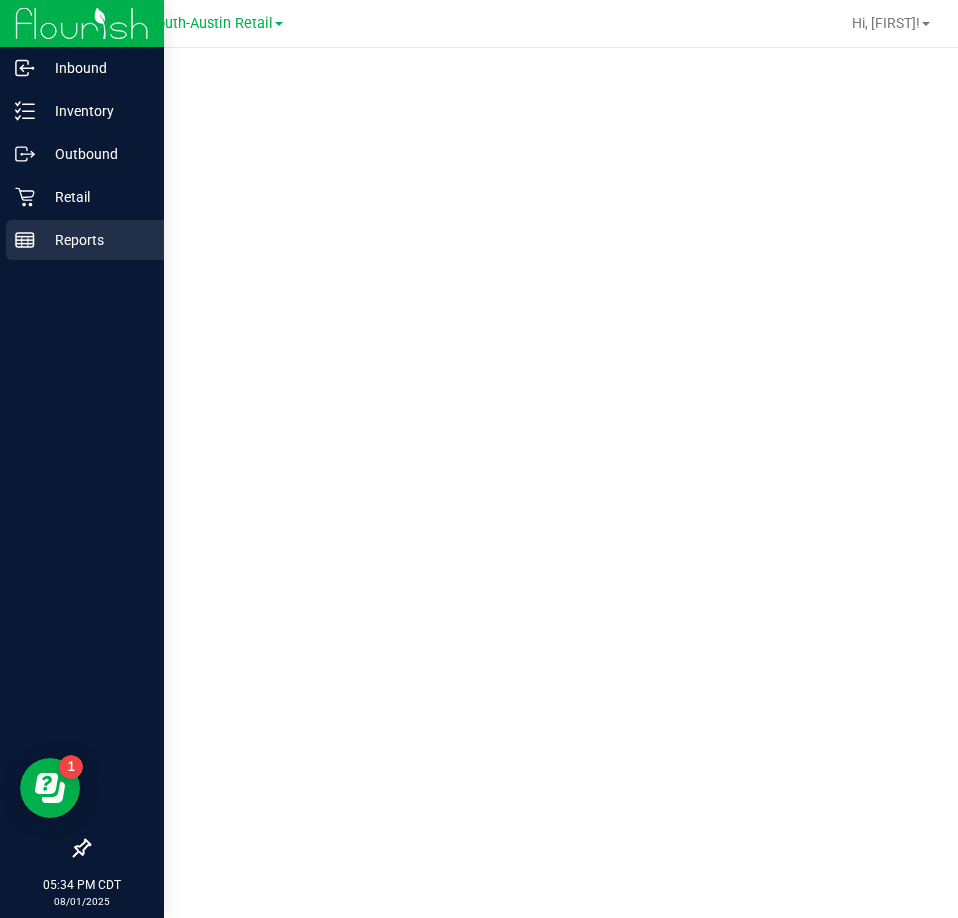 click on "Reports" at bounding box center (95, 240) 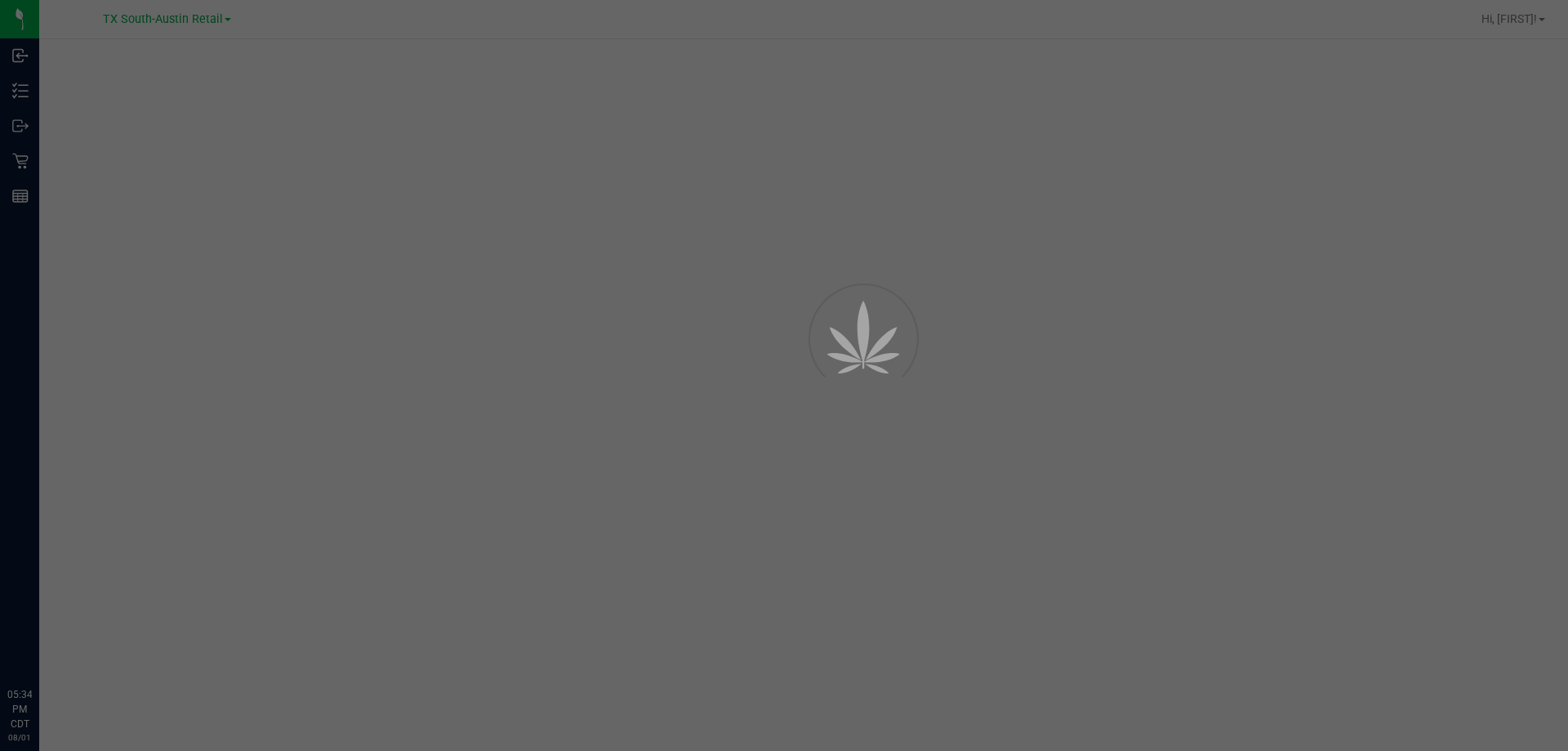 scroll, scrollTop: 0, scrollLeft: 0, axis: both 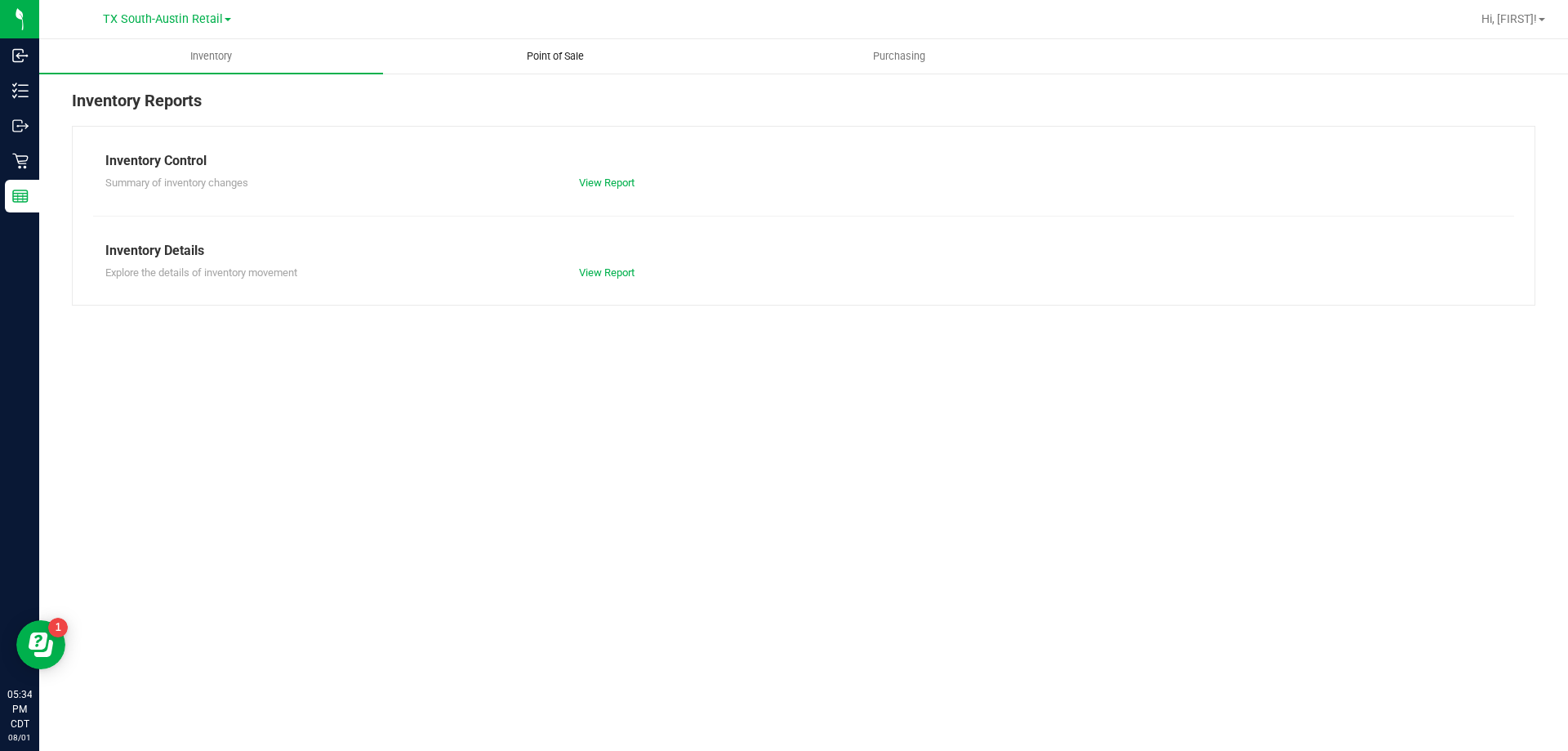 click on "Point of Sale" at bounding box center [555, 56] 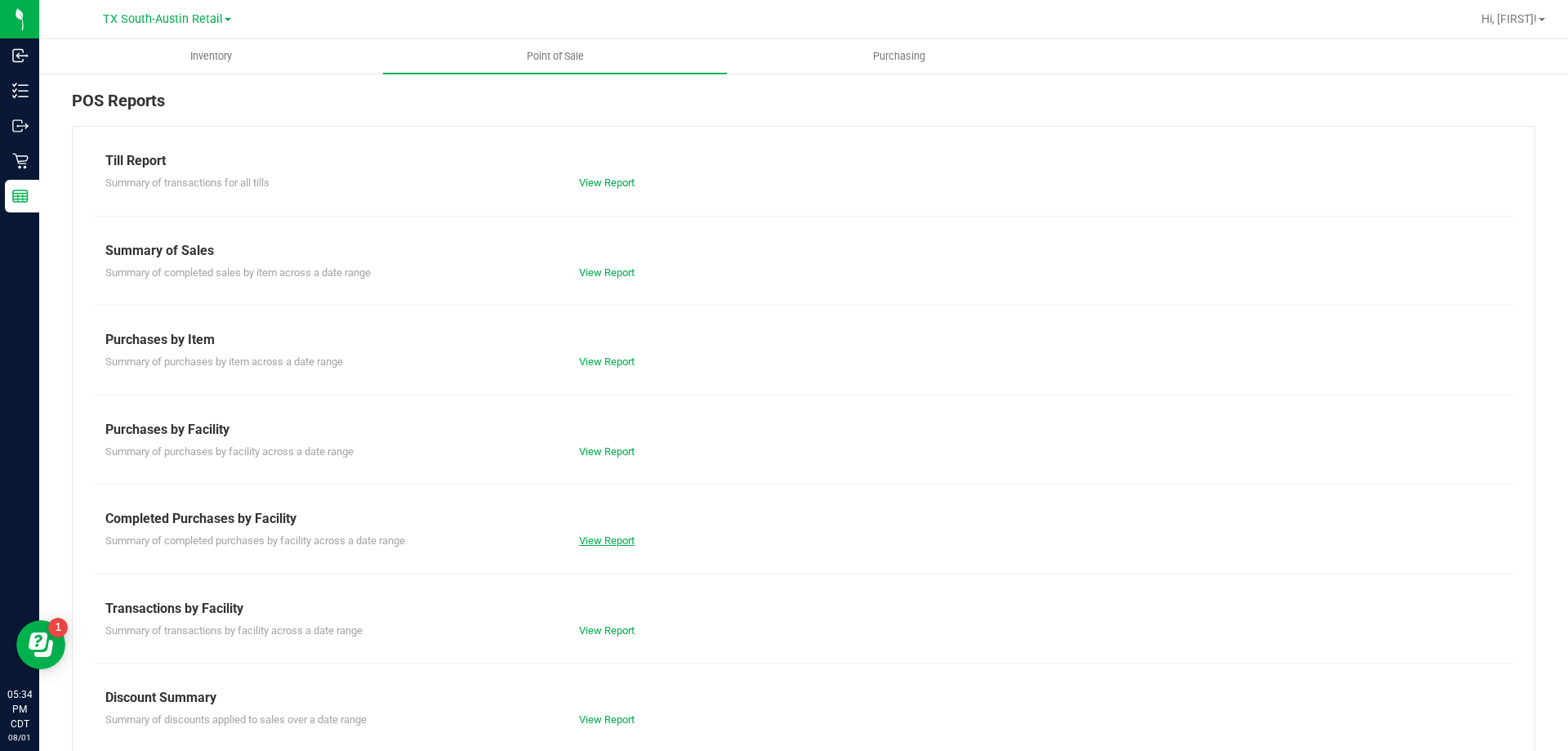click on "View Report" at bounding box center [607, 540] 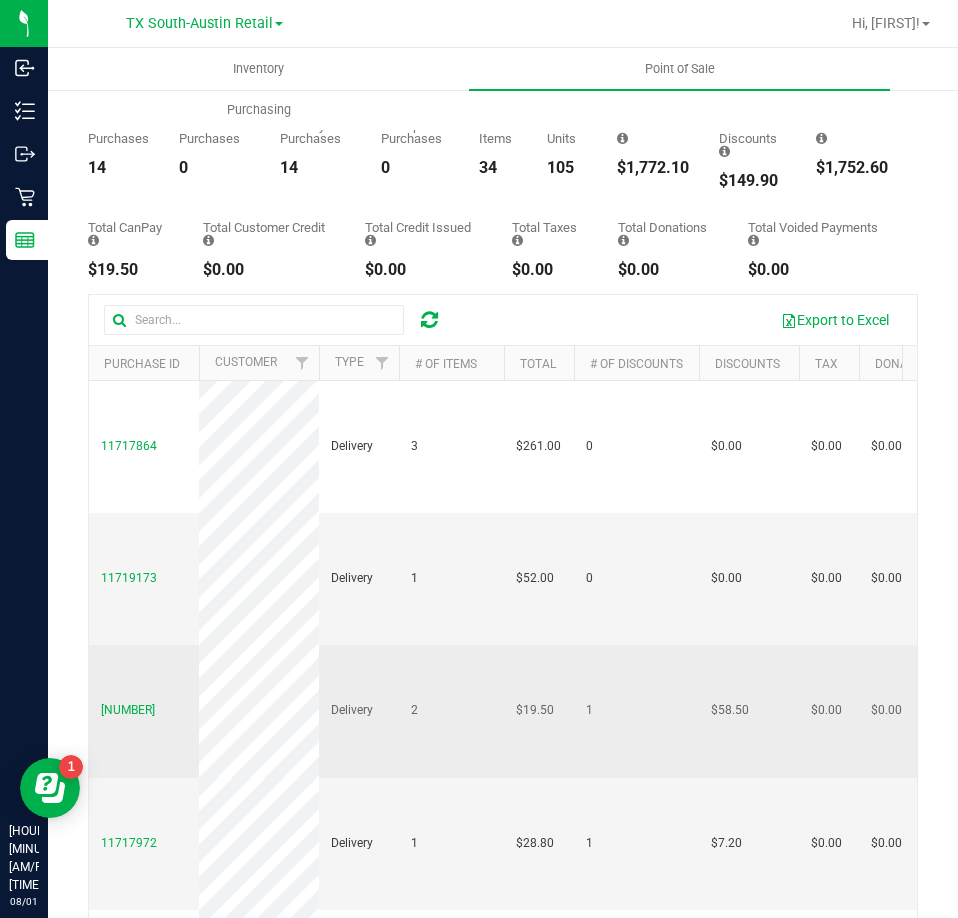 scroll, scrollTop: 223, scrollLeft: 0, axis: vertical 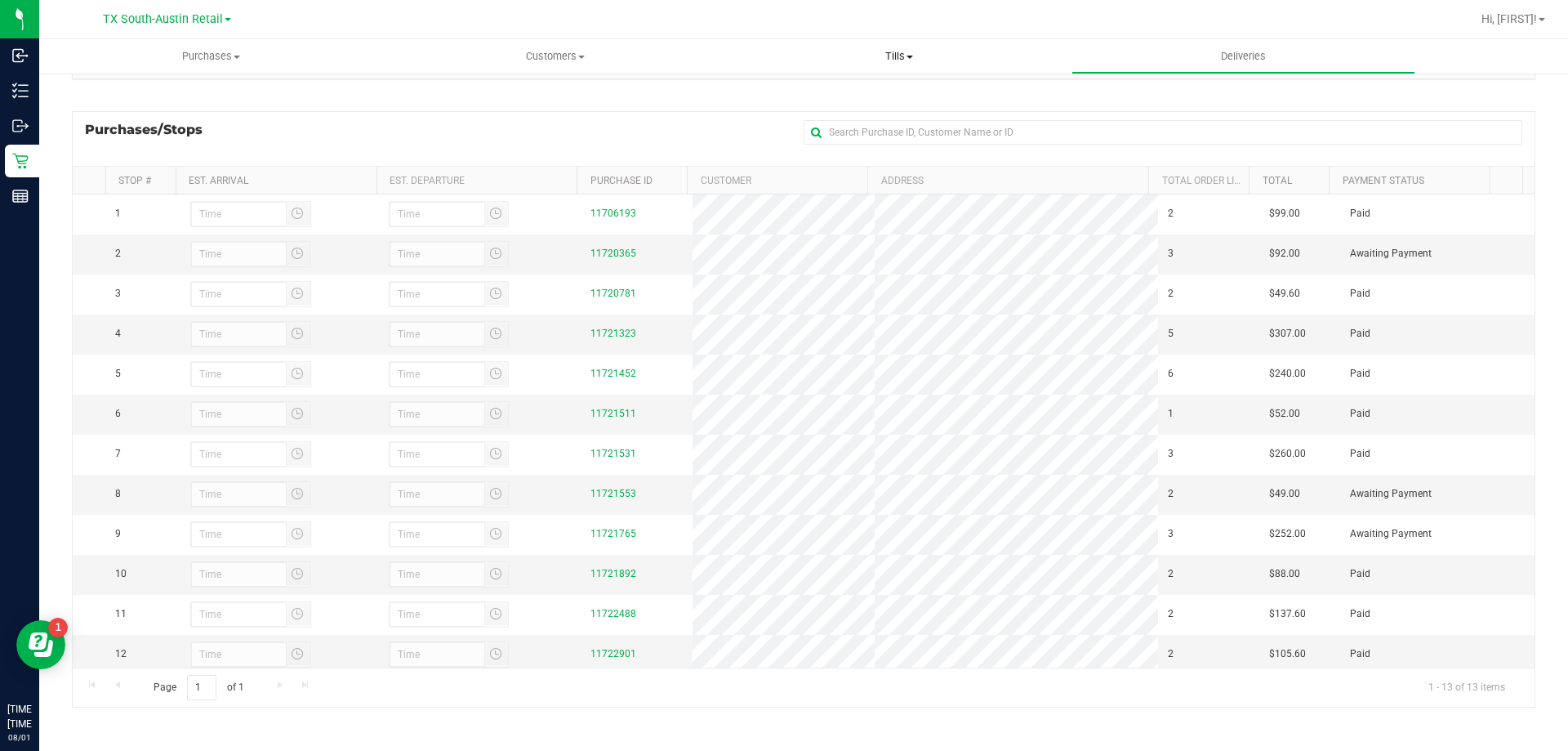 click on "Tills" at bounding box center (898, 56) 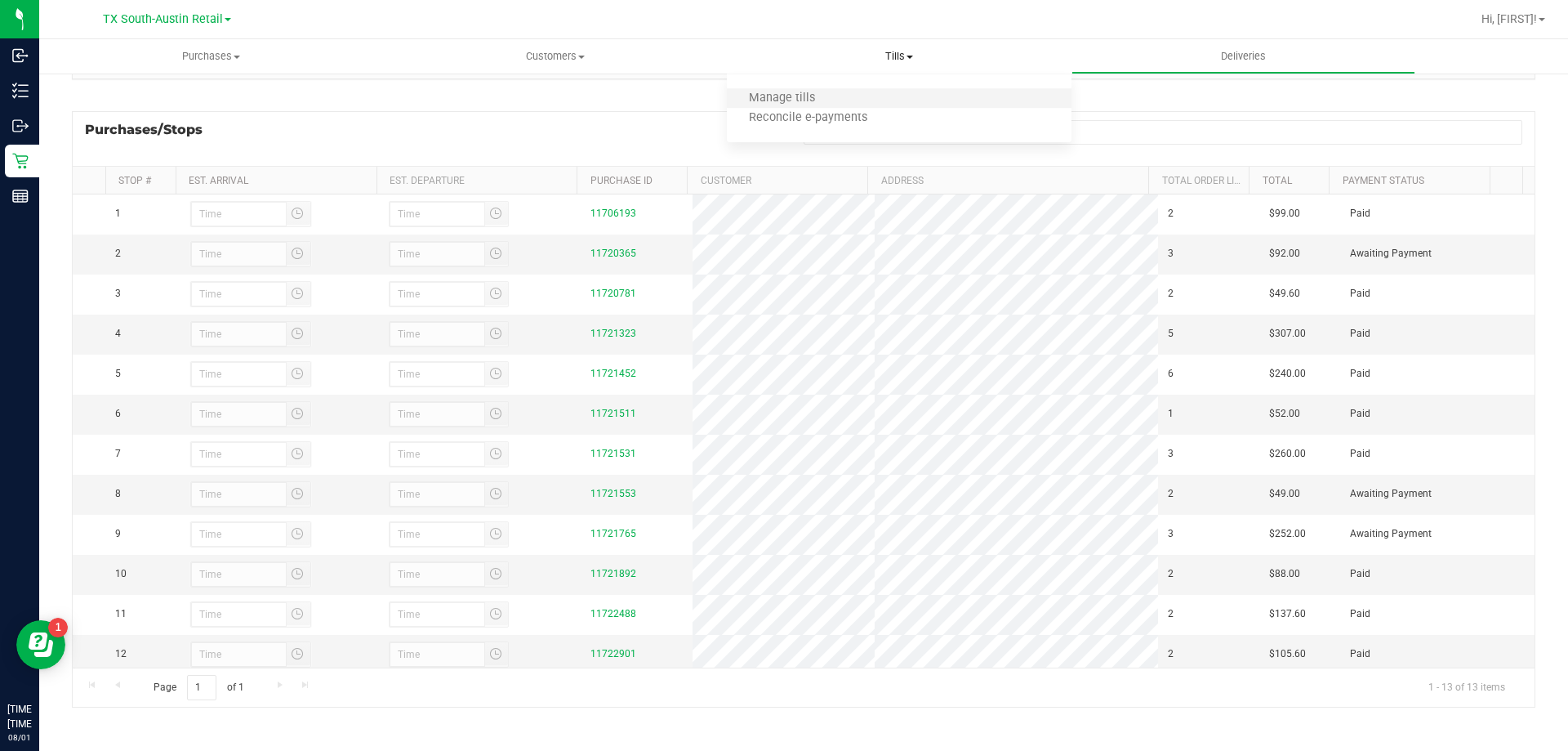 click on "Manage tills" at bounding box center [898, 99] 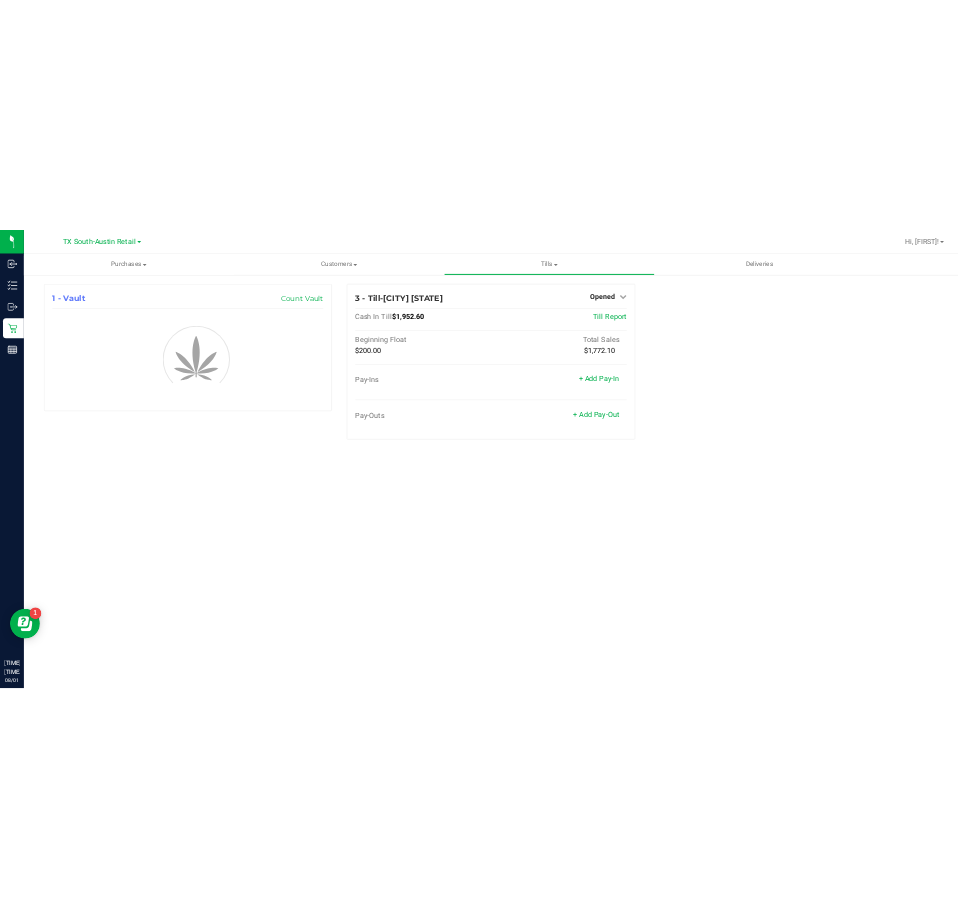 scroll, scrollTop: 0, scrollLeft: 0, axis: both 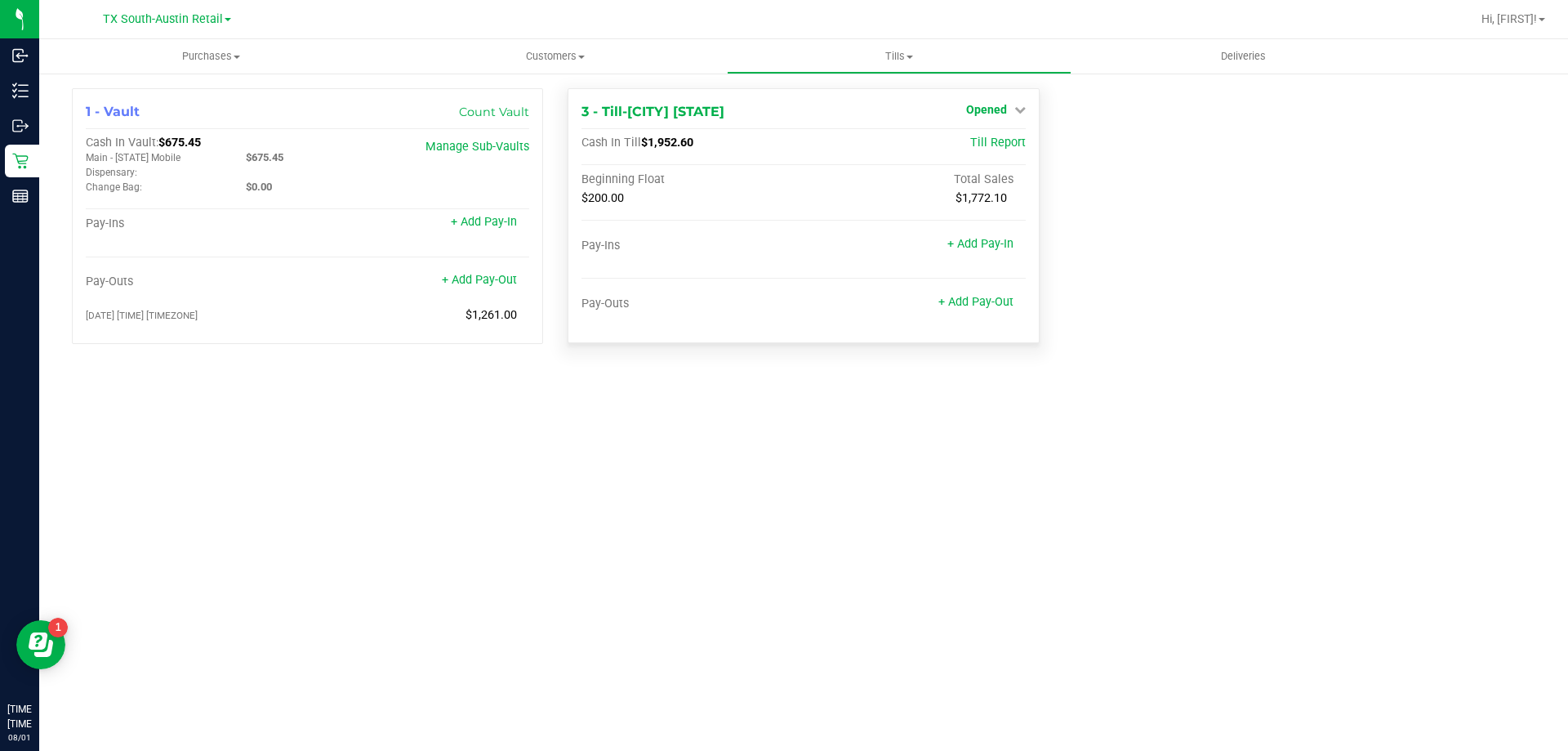 click on "Opened" at bounding box center (987, 110) 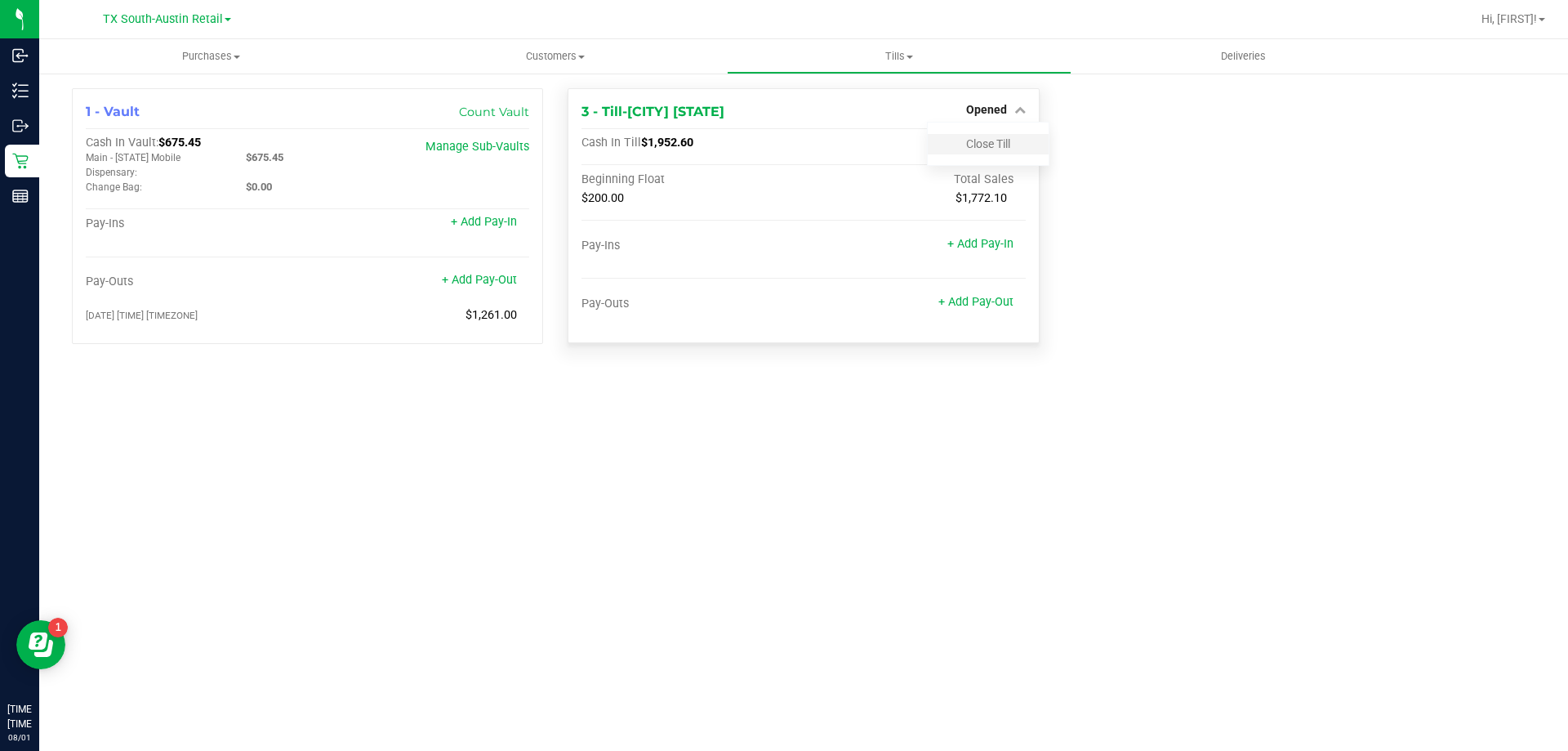 click on "Close Till" at bounding box center [988, 144] 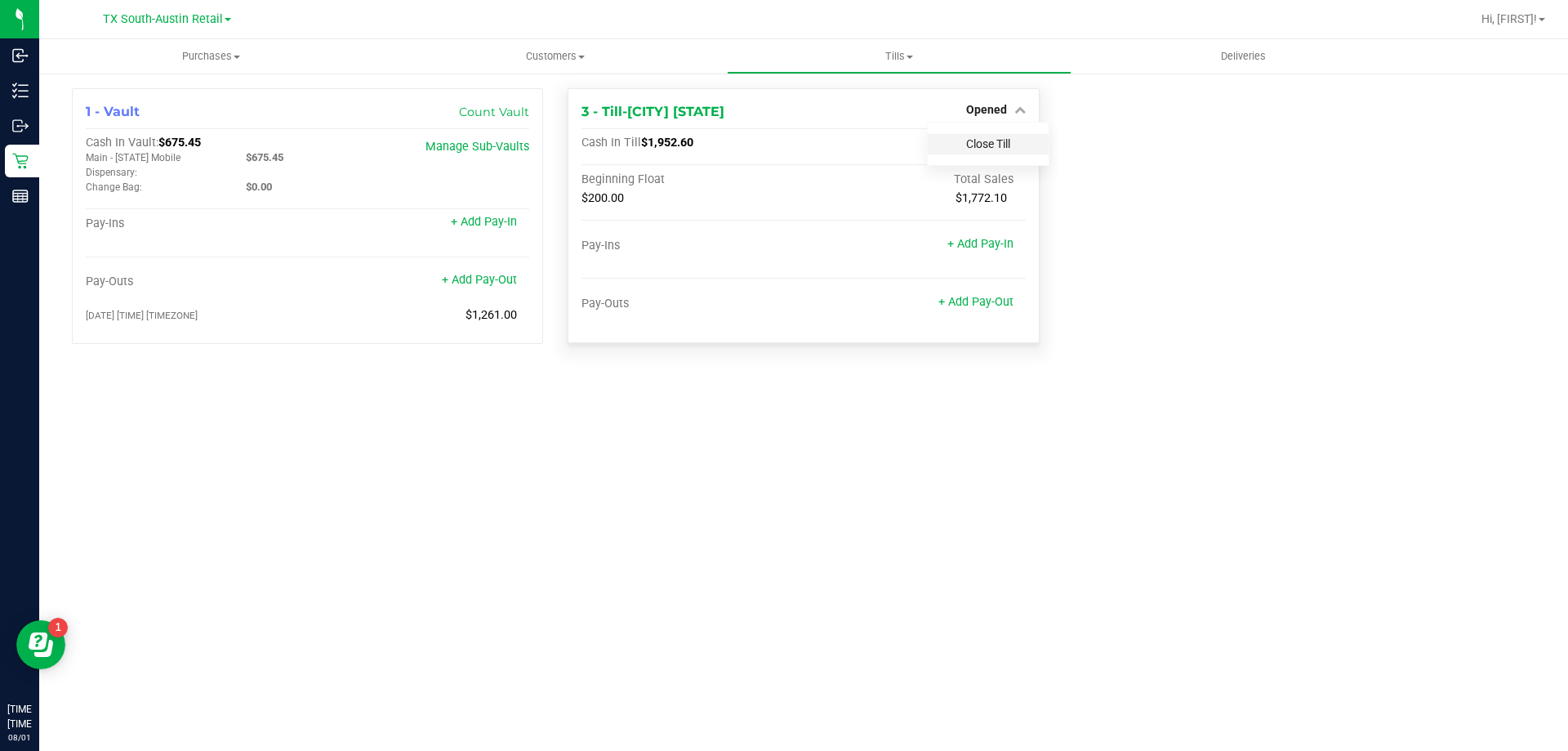 click on "Close Till" at bounding box center (988, 144) 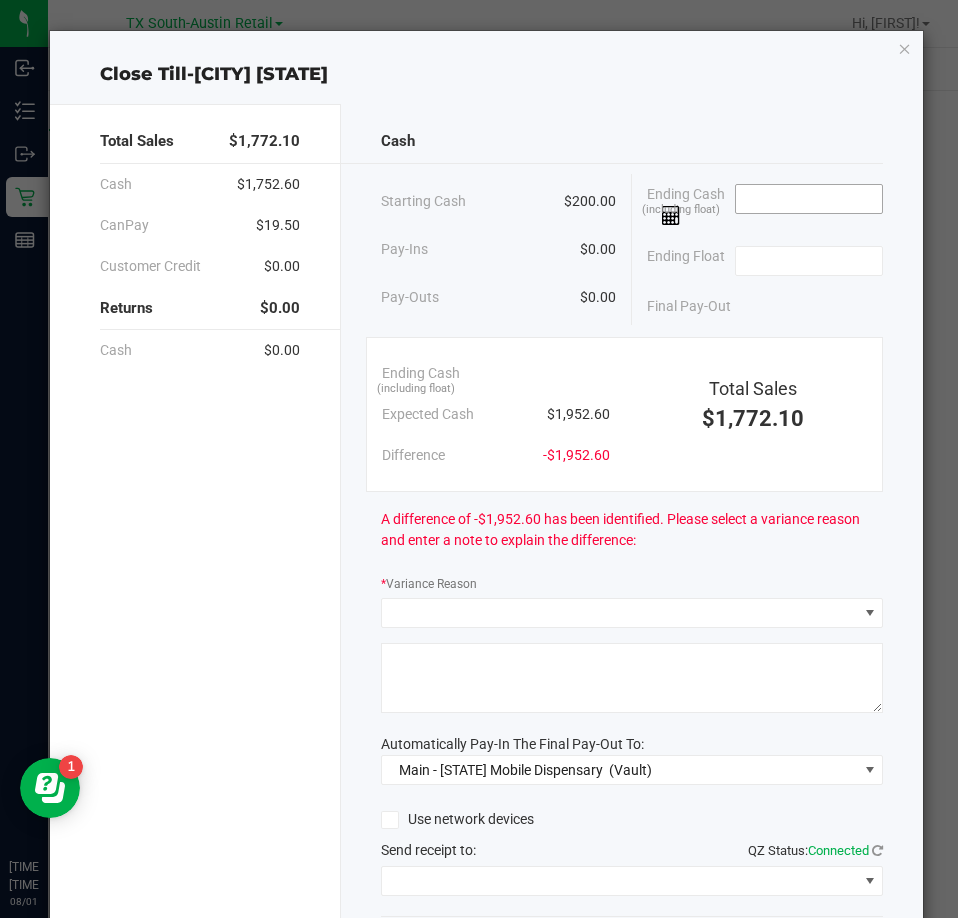 click at bounding box center (809, 199) 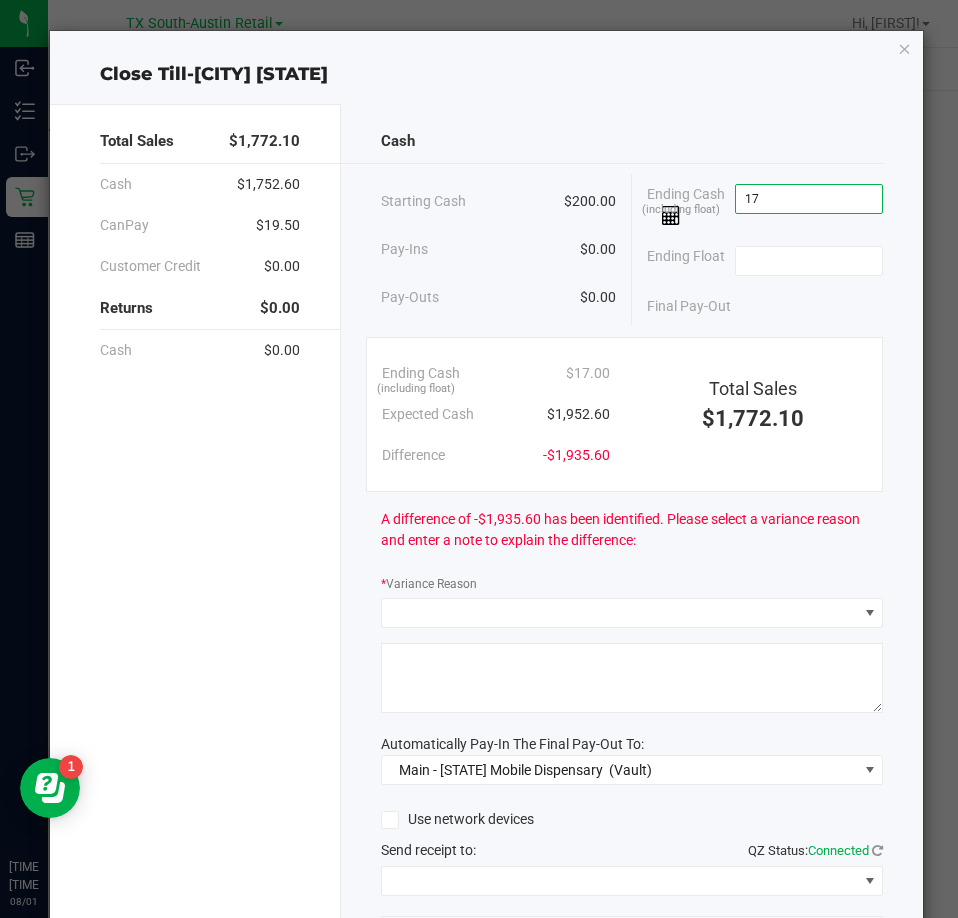 type on "1" 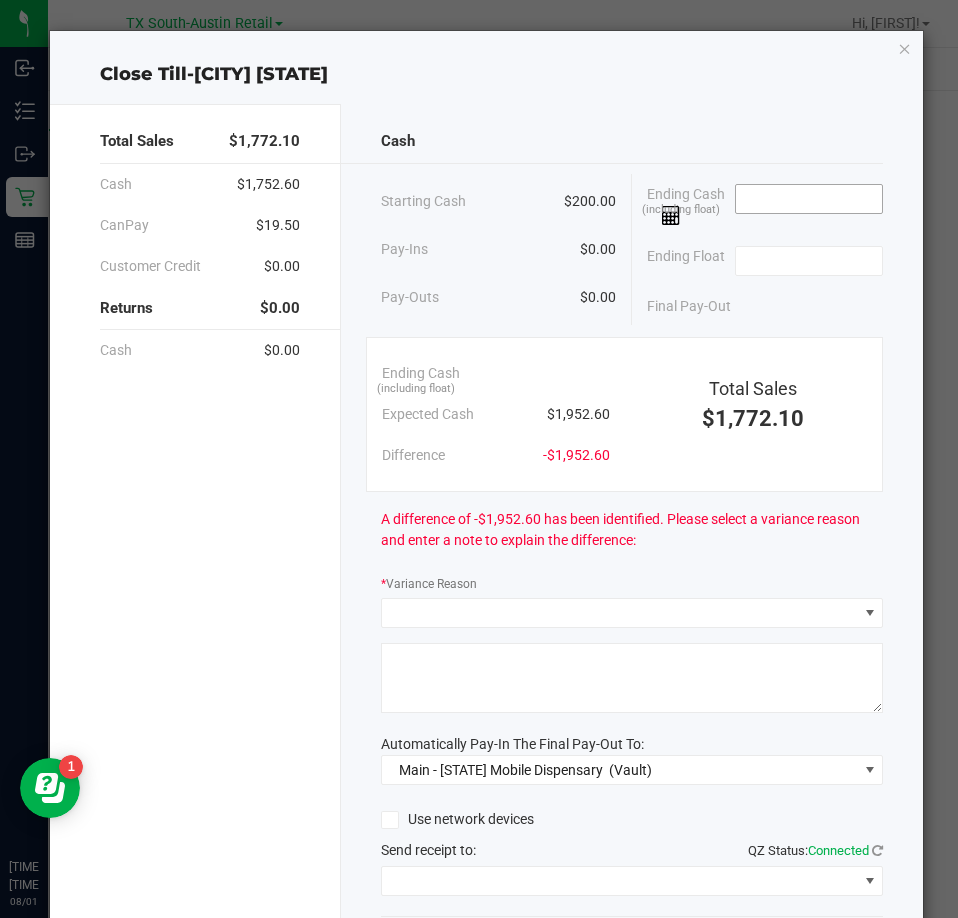 click at bounding box center (809, 199) 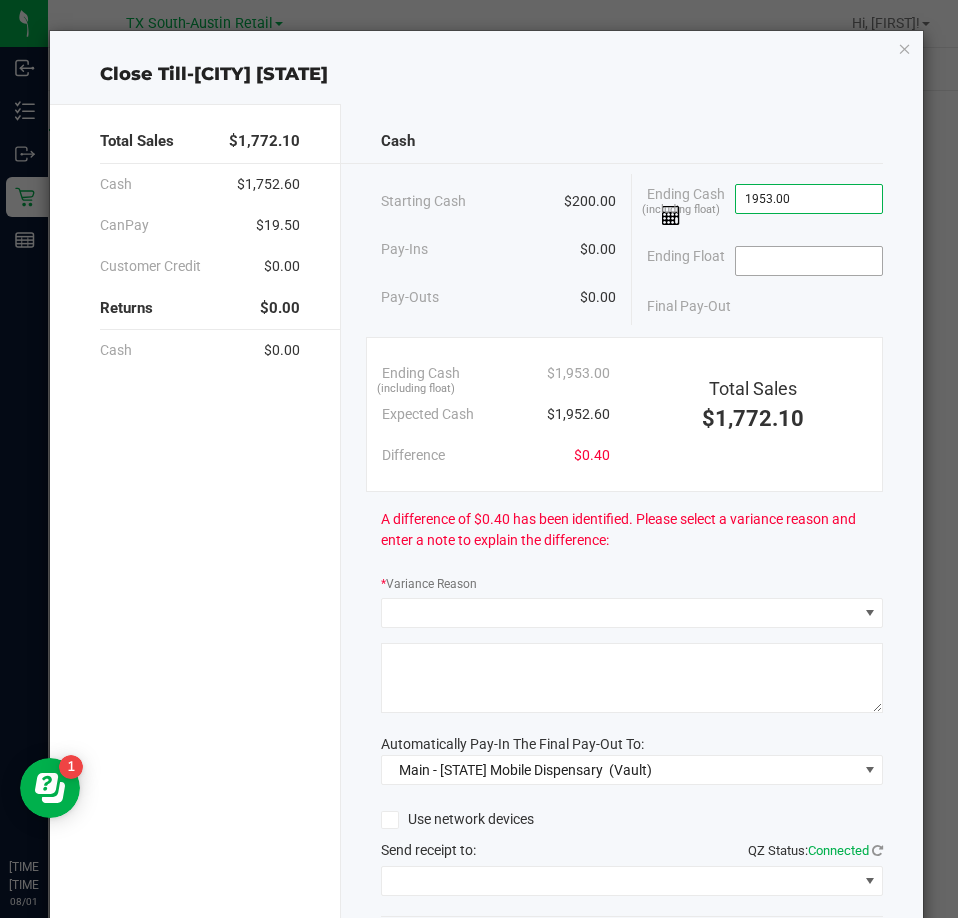 type on "$1,953.00" 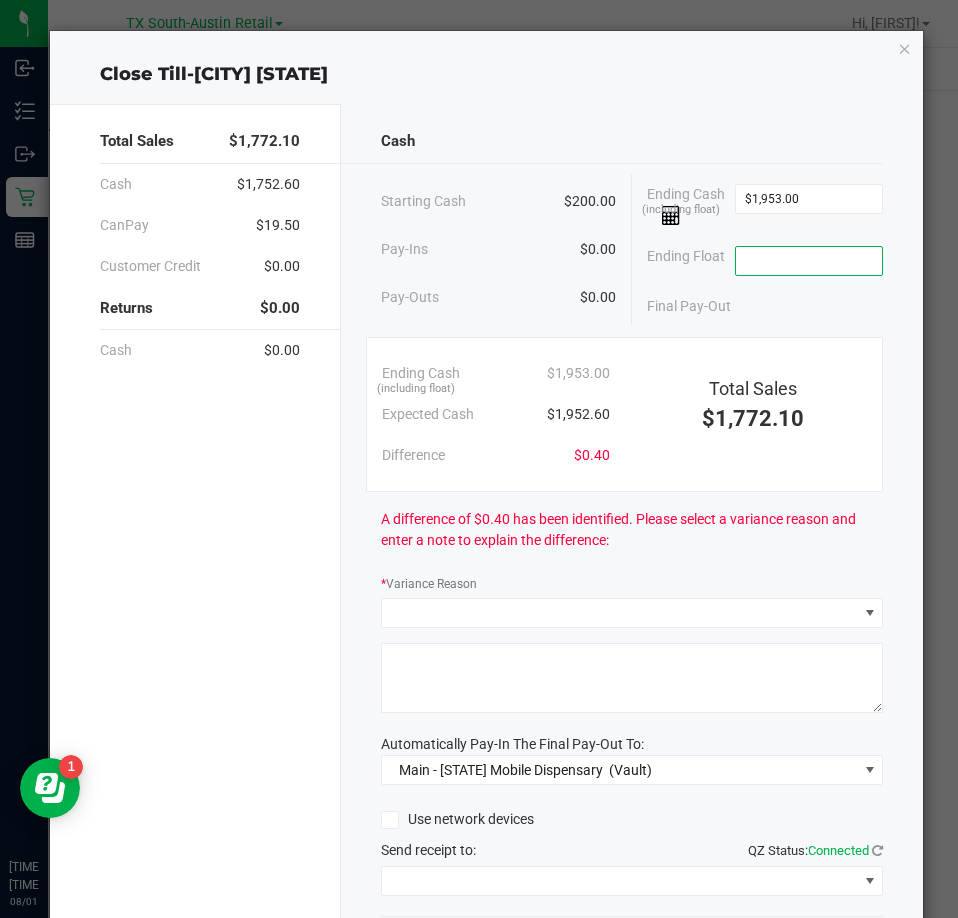 click at bounding box center (809, 261) 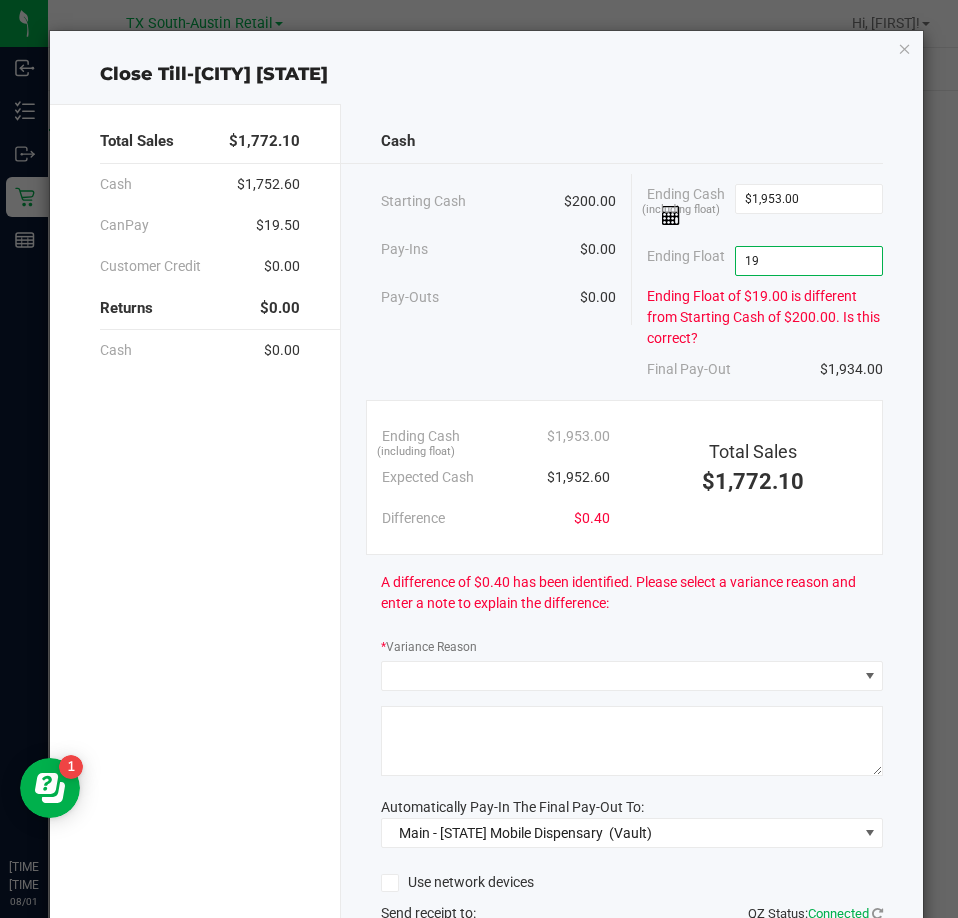 type on "1" 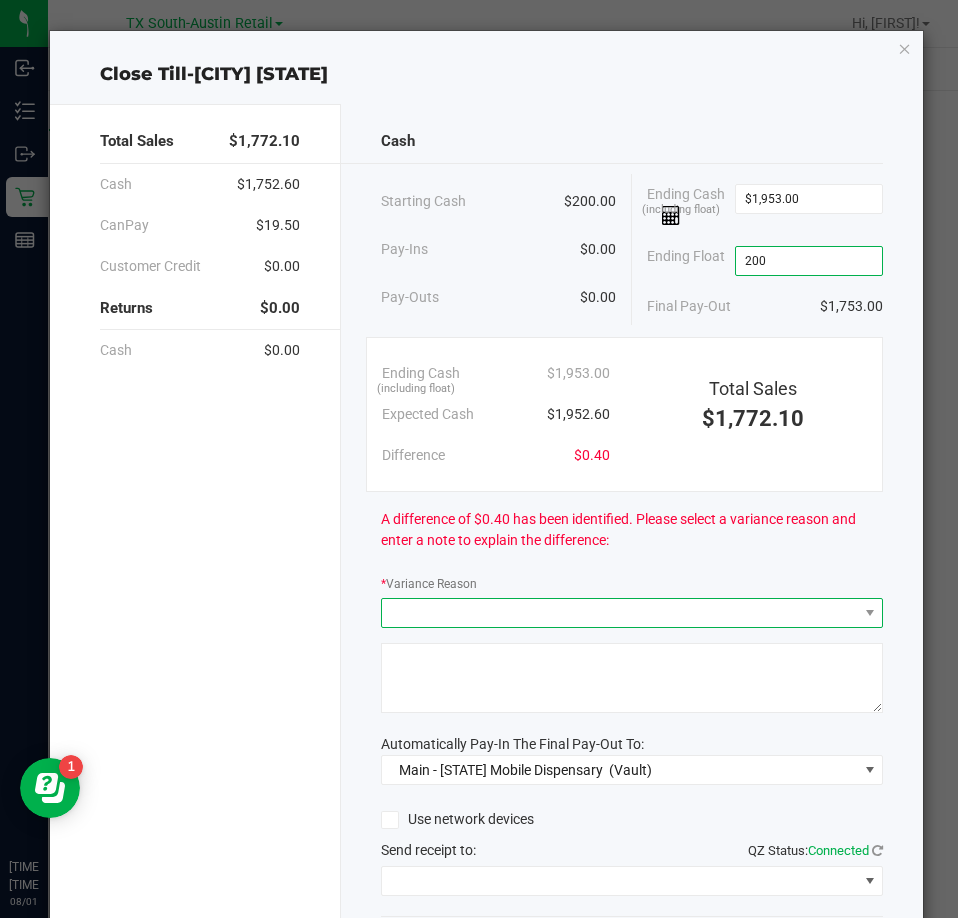 type on "$200.00" 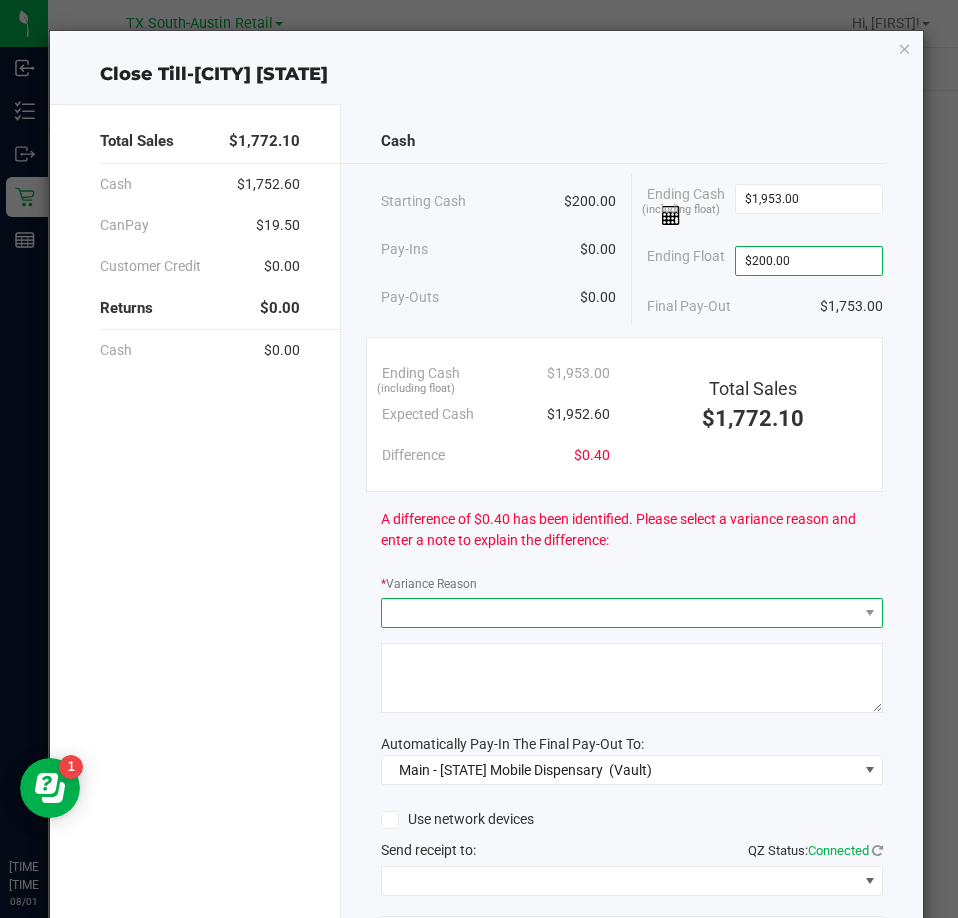 click at bounding box center [632, 613] 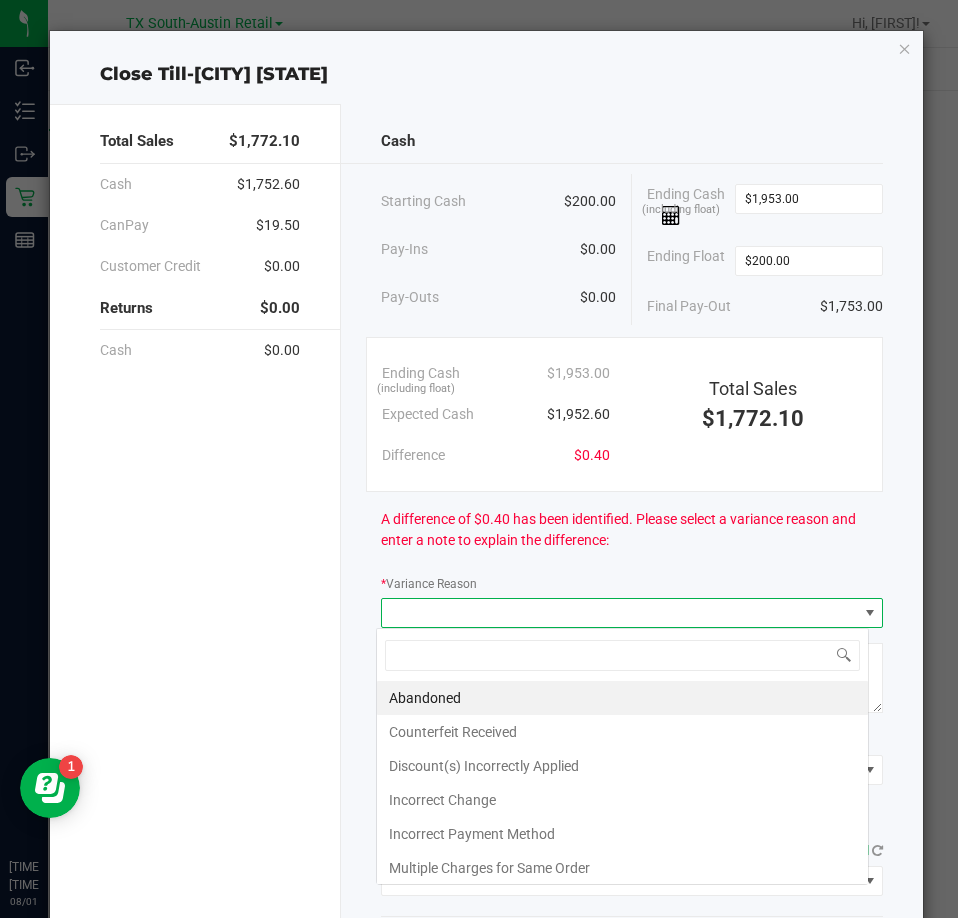 scroll, scrollTop: 99970, scrollLeft: 99507, axis: both 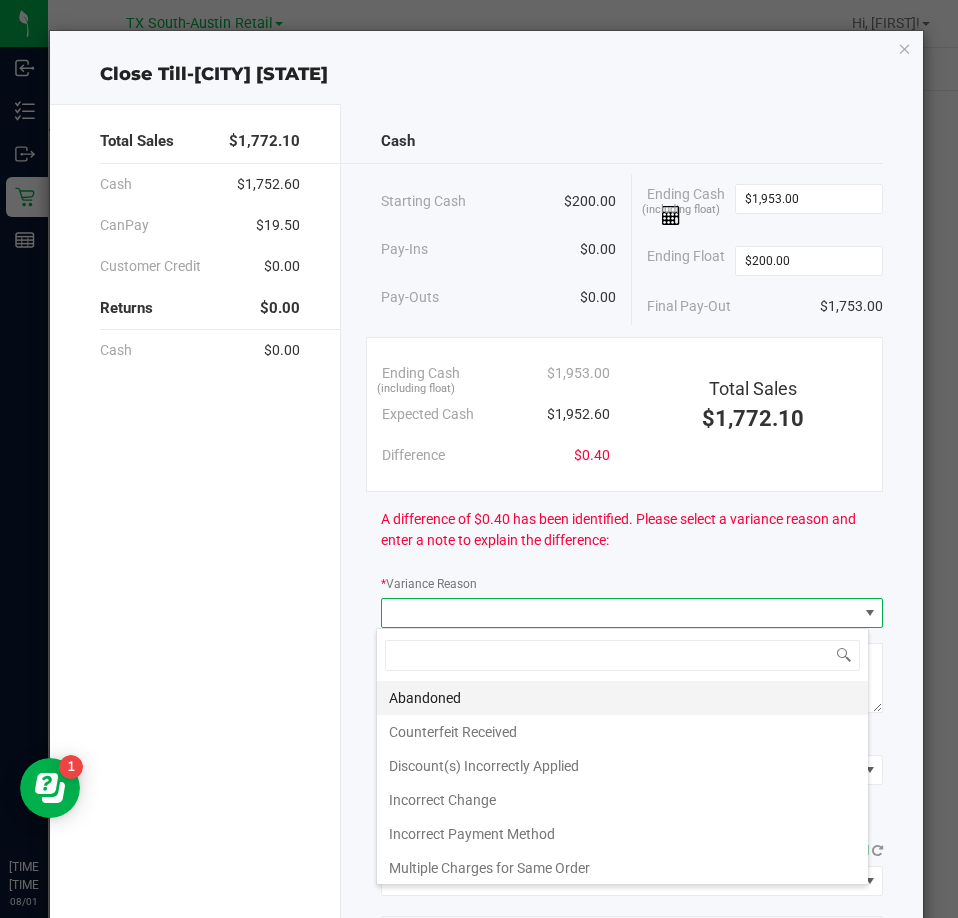 click on "Abandoned" at bounding box center [622, 698] 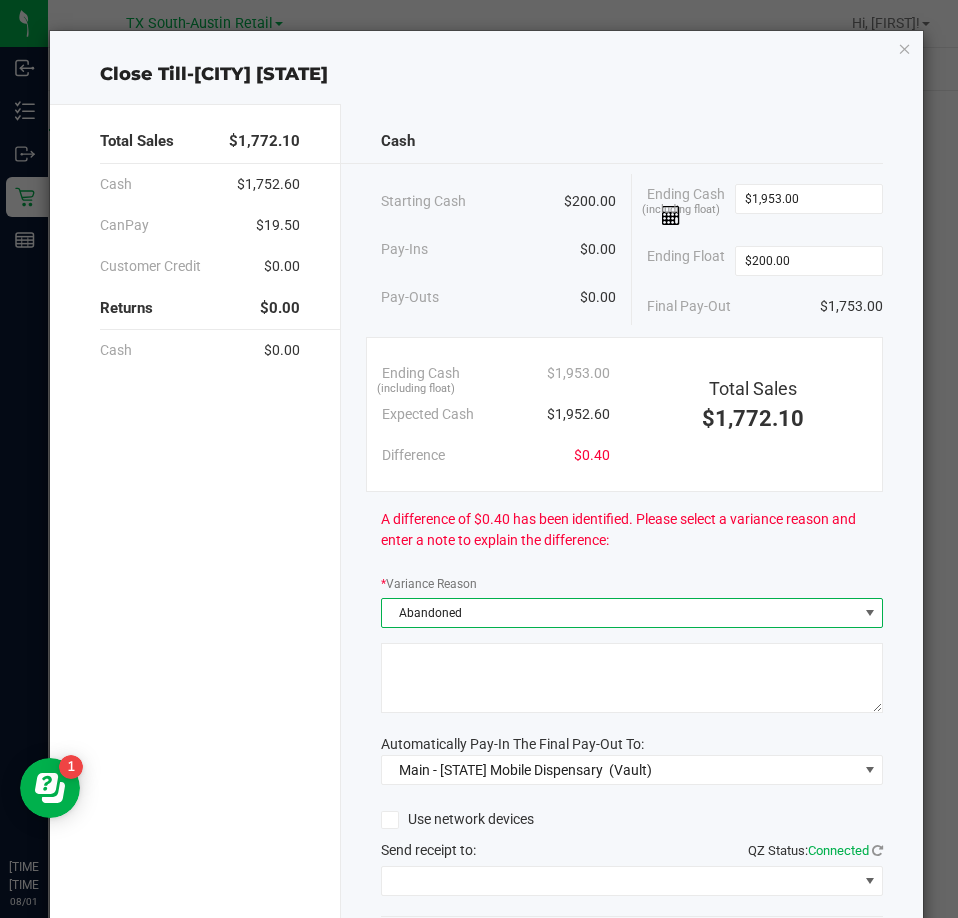 click 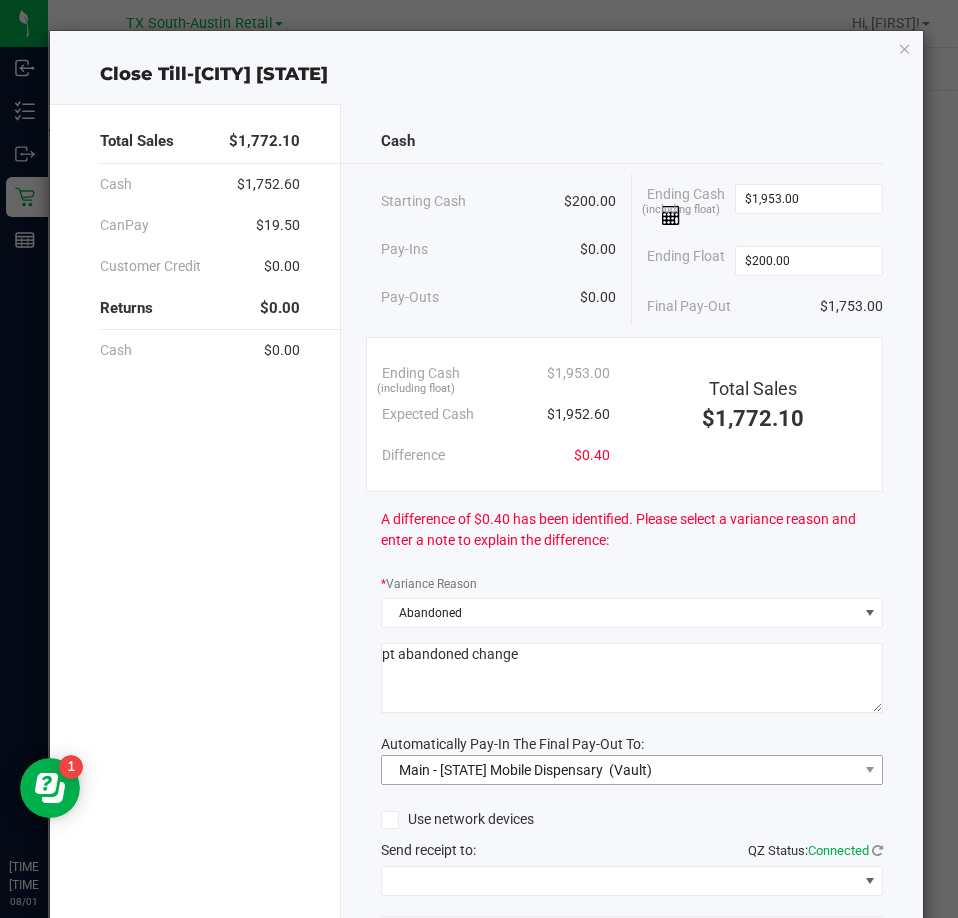 type on "pt abandoned change" 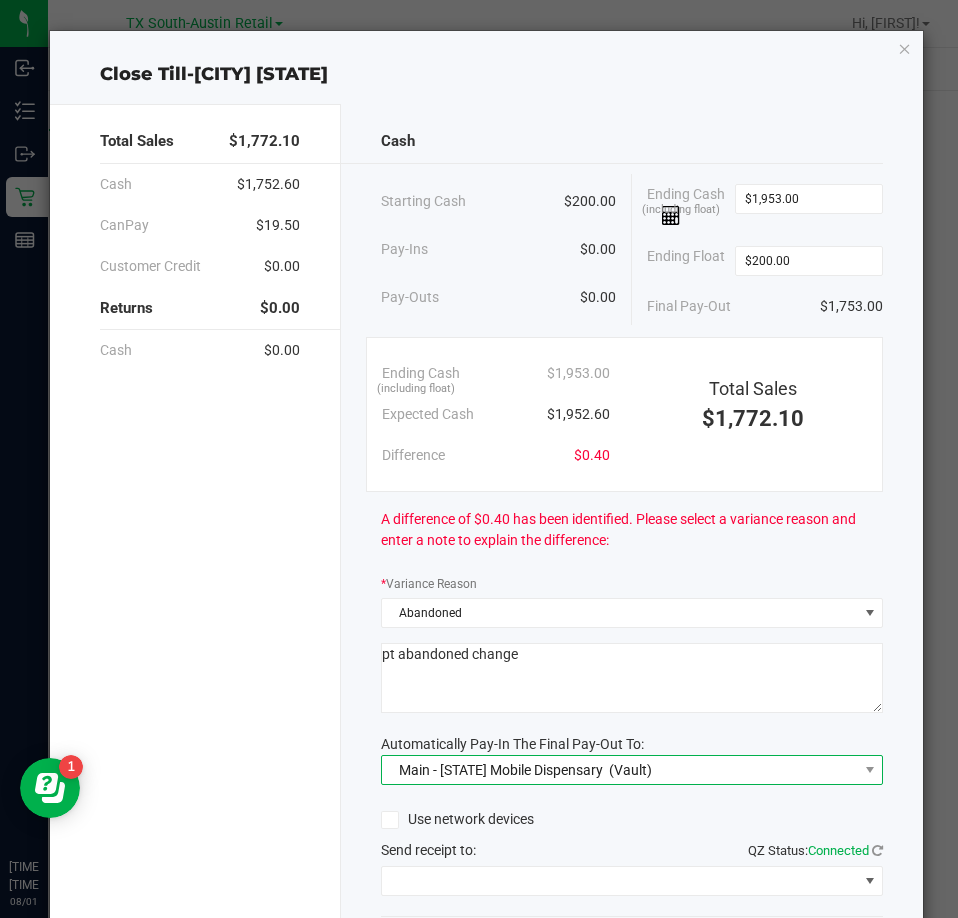 click on "Main - TX Mobile Dispensary" at bounding box center [501, 770] 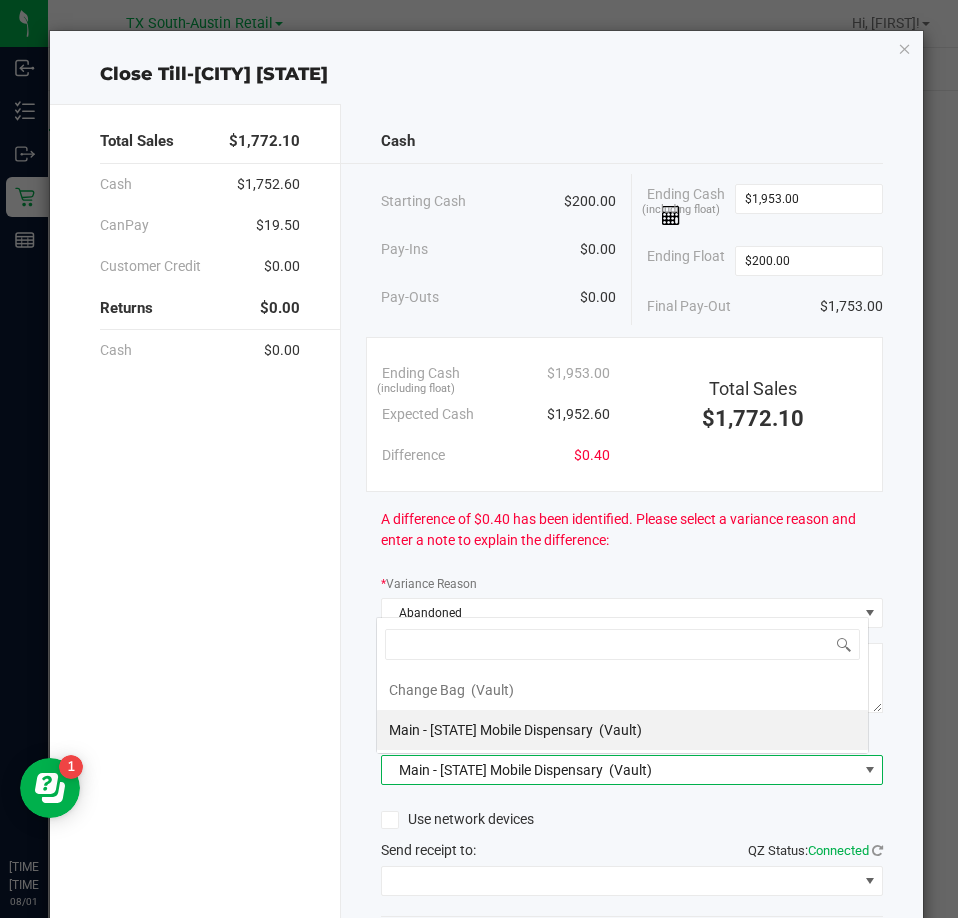 scroll, scrollTop: 0, scrollLeft: 0, axis: both 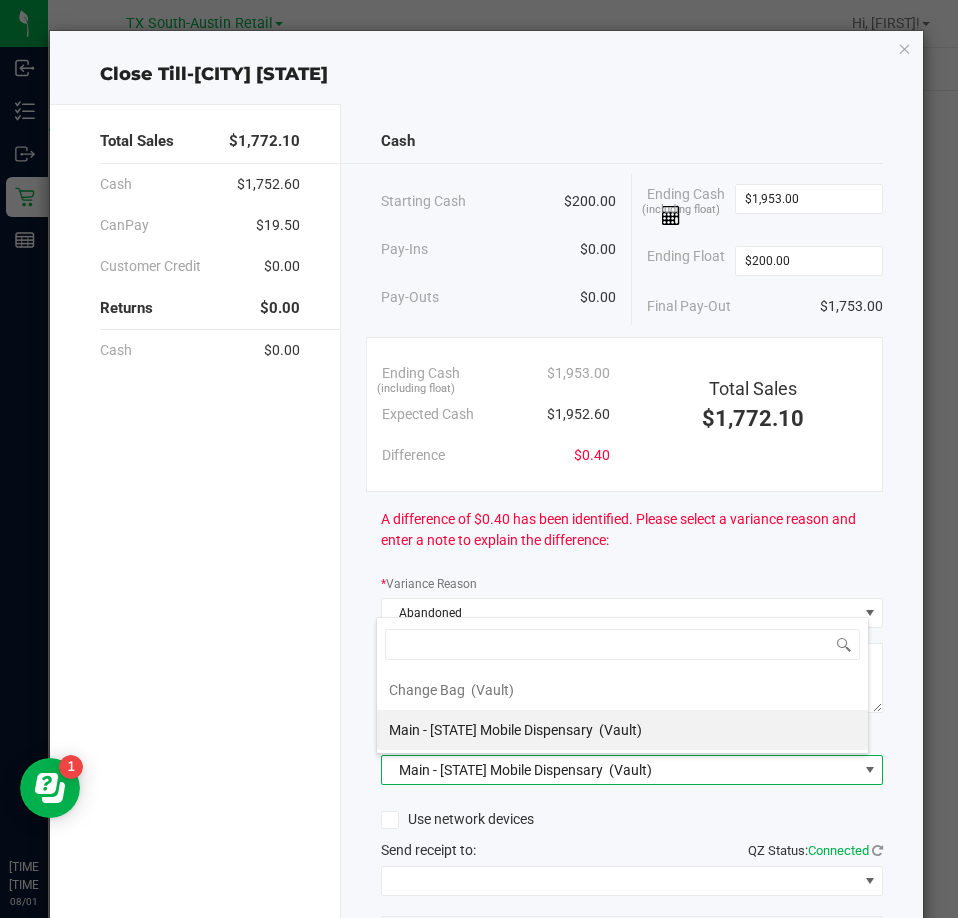 click on "Main - TX Mobile Dispensary" at bounding box center [491, 730] 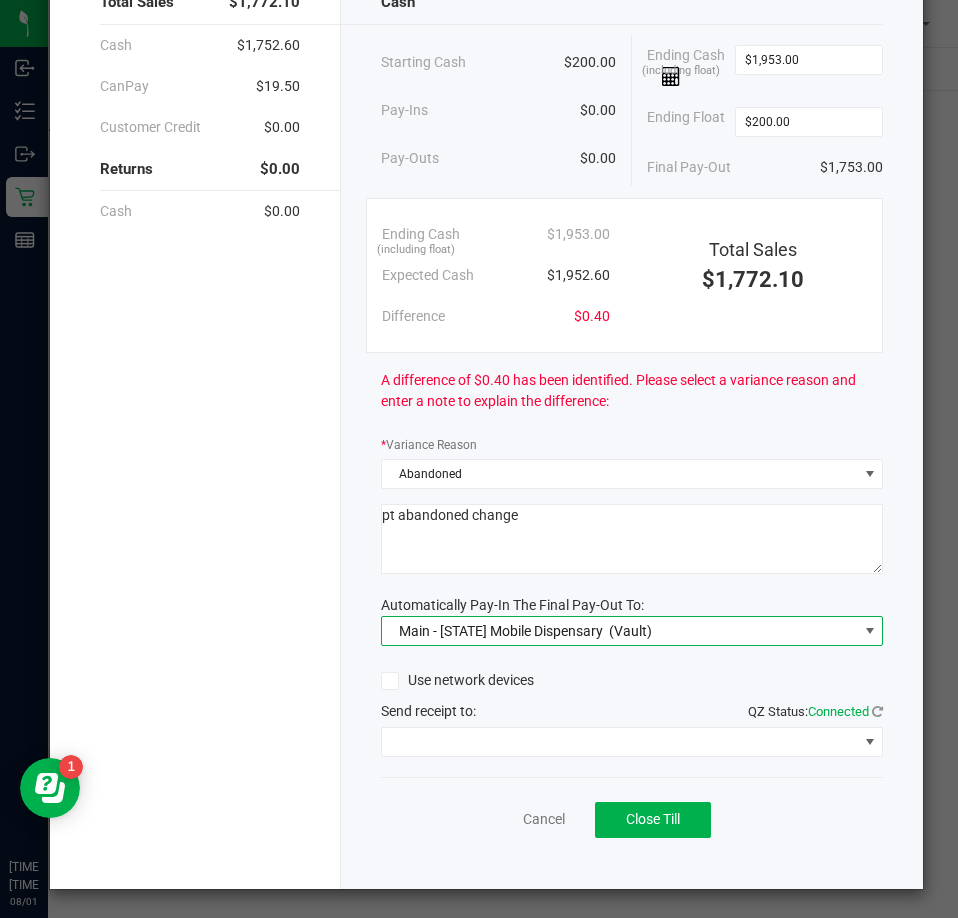 scroll, scrollTop: 141, scrollLeft: 0, axis: vertical 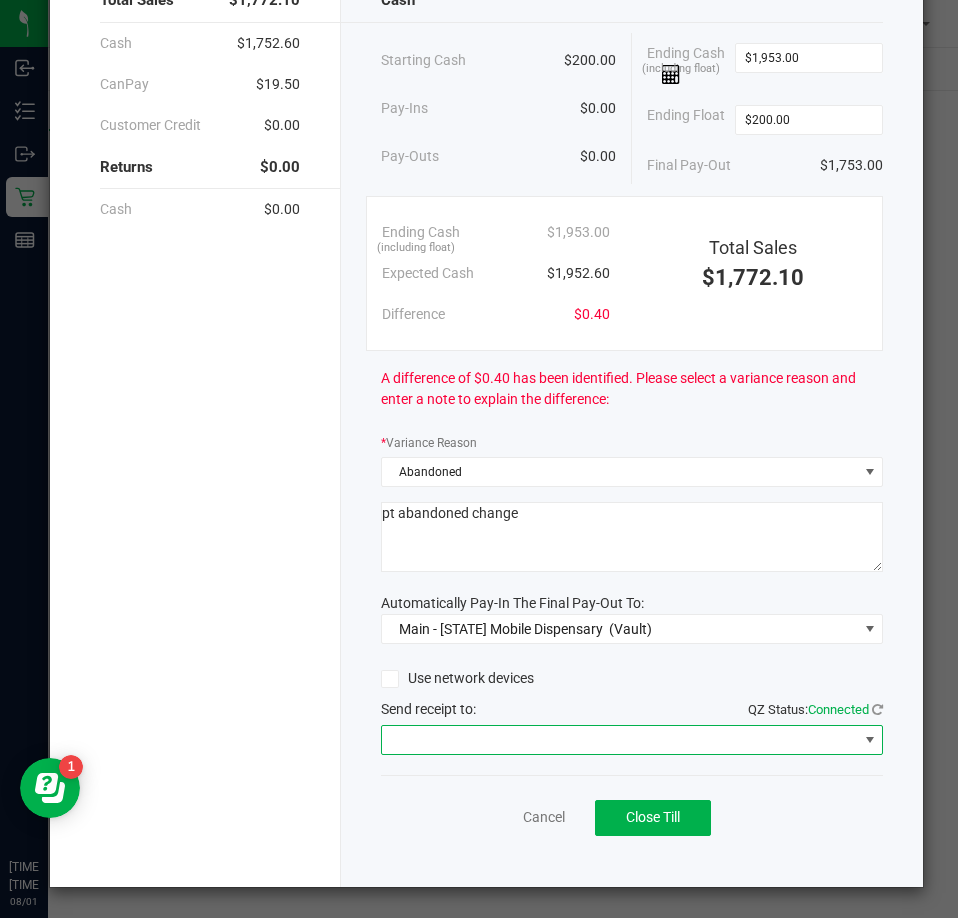 click at bounding box center (619, 740) 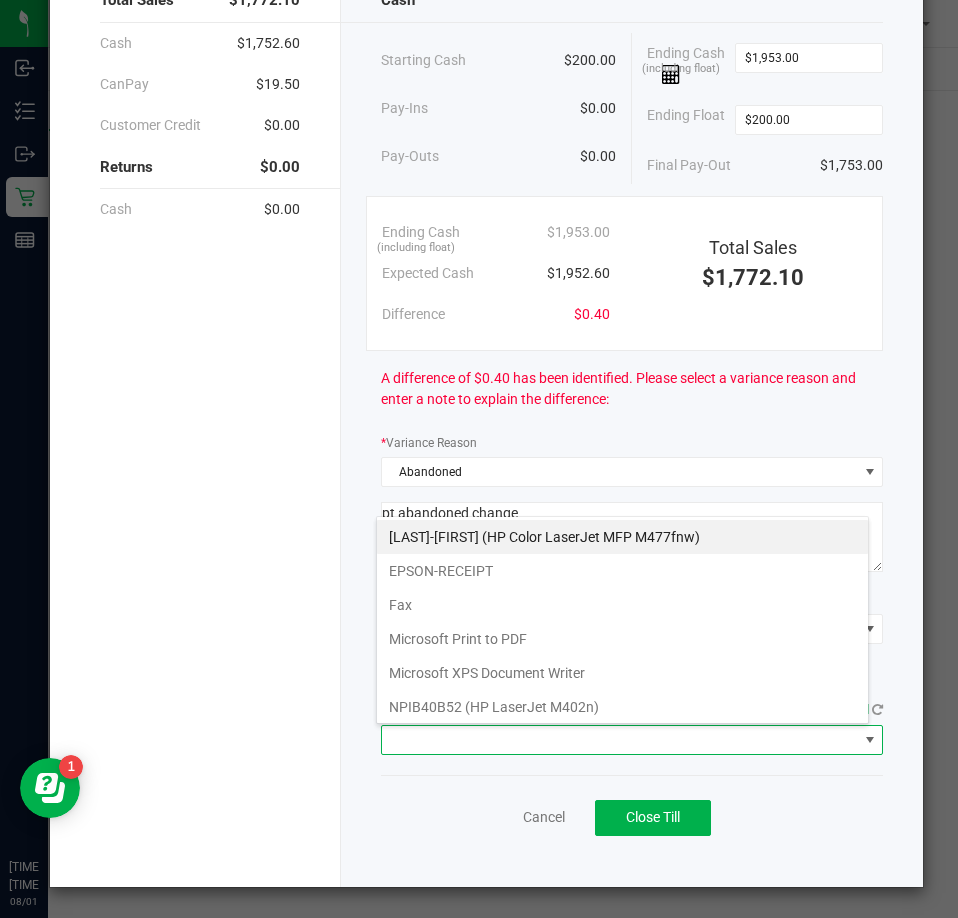 scroll, scrollTop: 99970, scrollLeft: 99507, axis: both 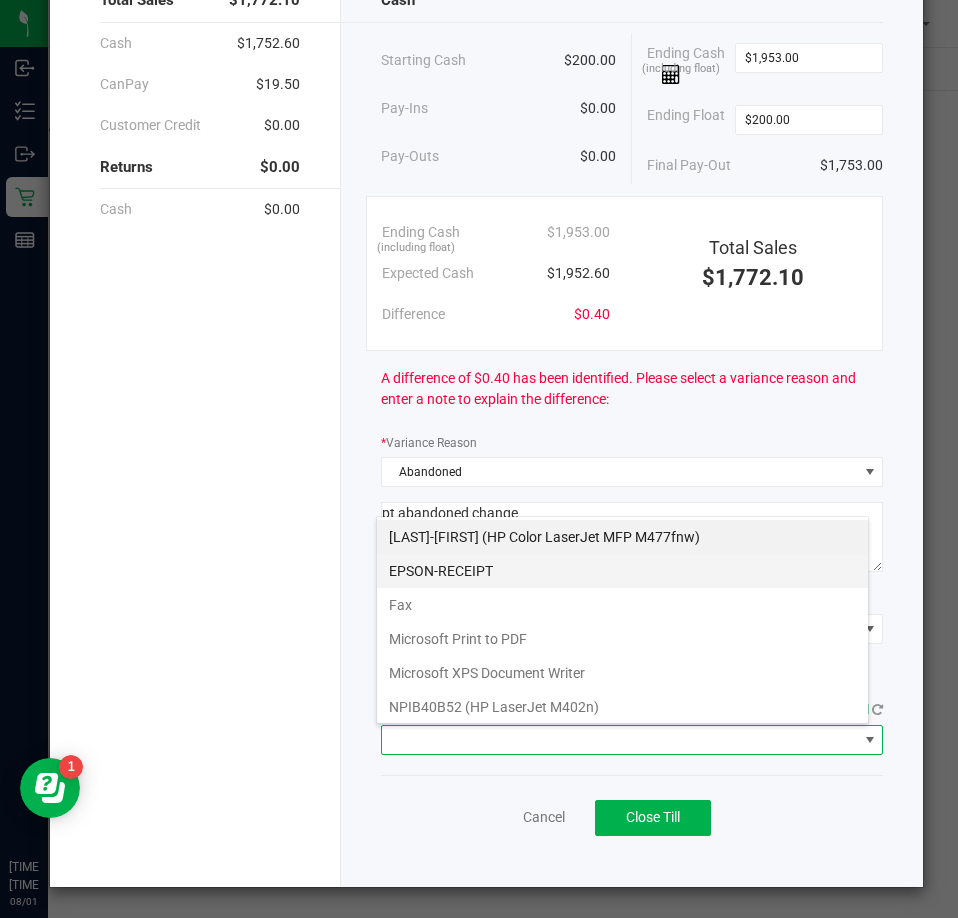 click on "EPSON-RECEIPT" at bounding box center [622, 571] 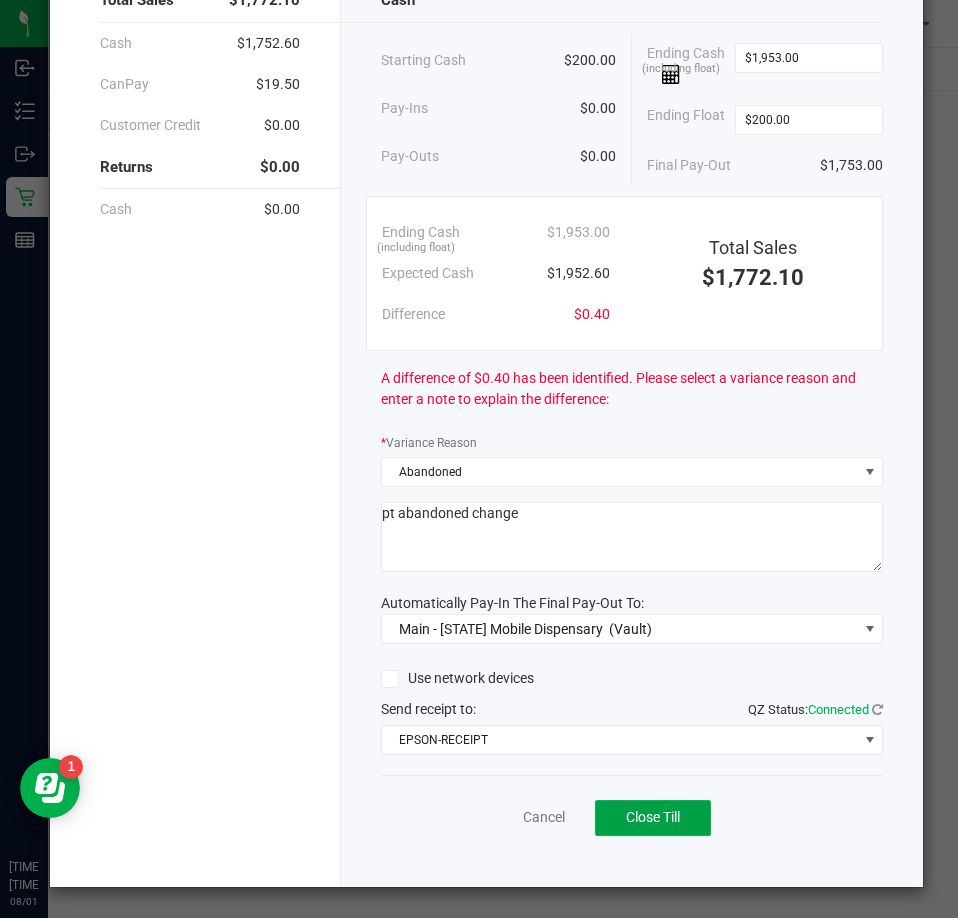 click on "Close Till" 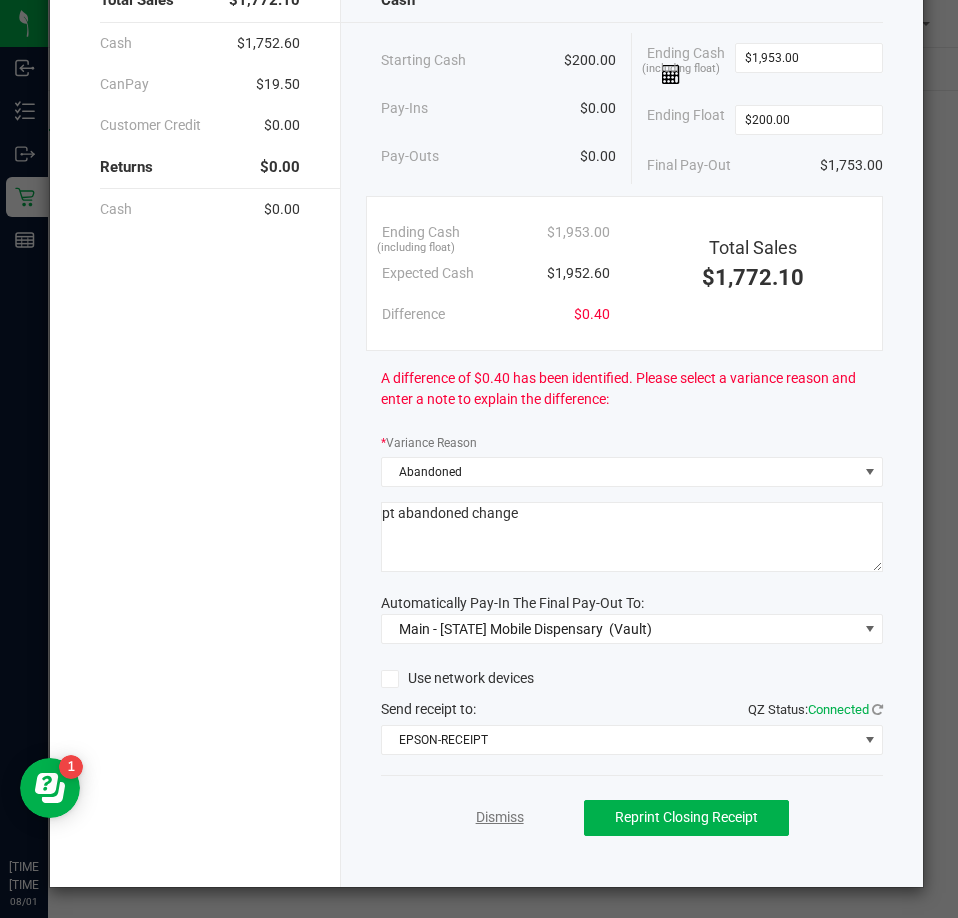 click on "Dismiss" 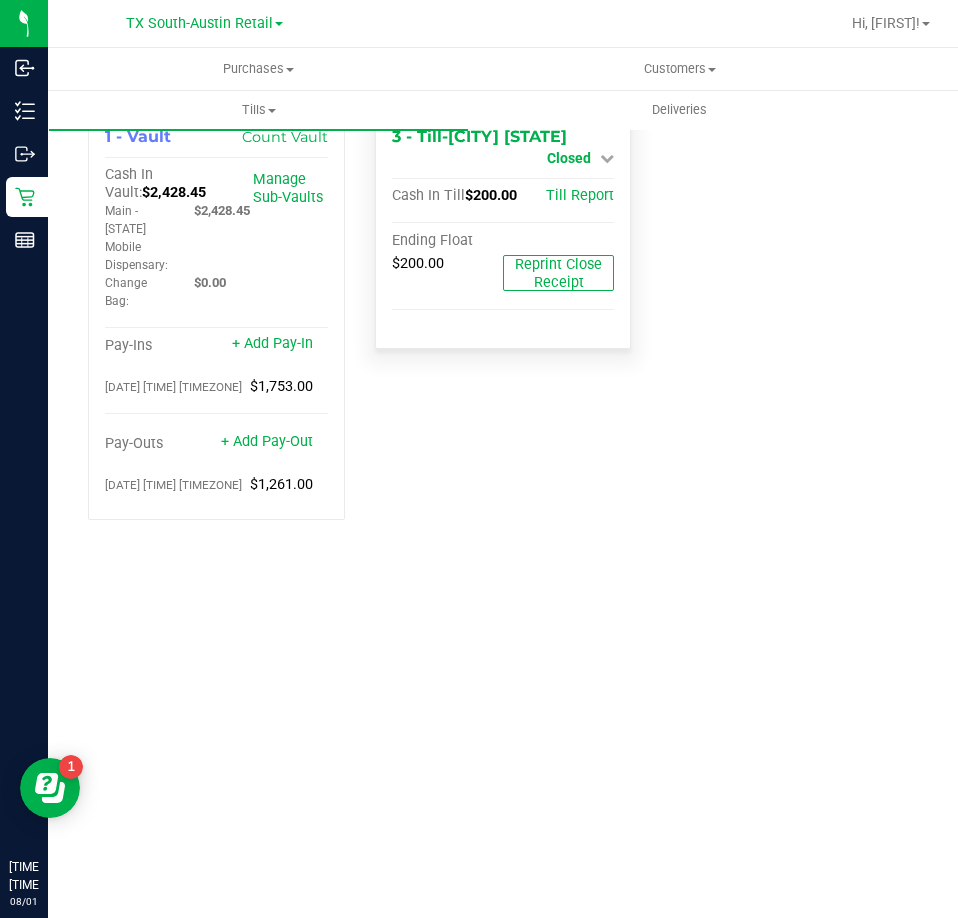 click on "Closed" at bounding box center [569, 158] 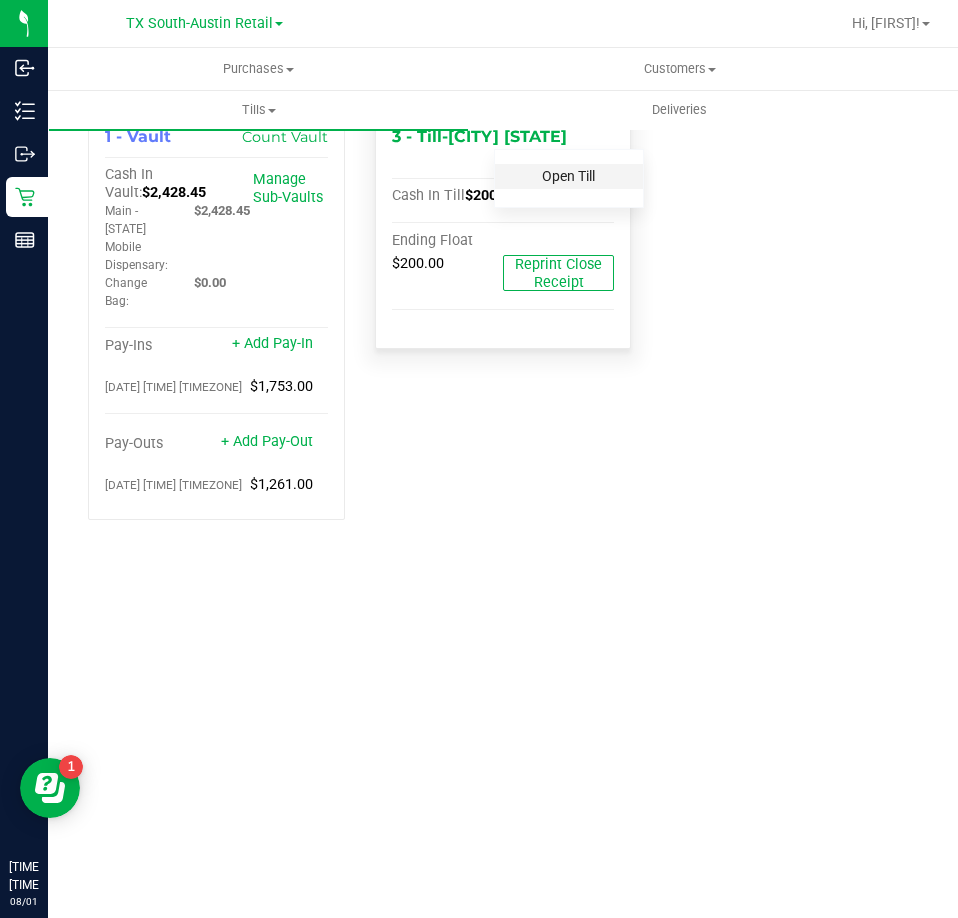 click on "Open Till" at bounding box center (568, 176) 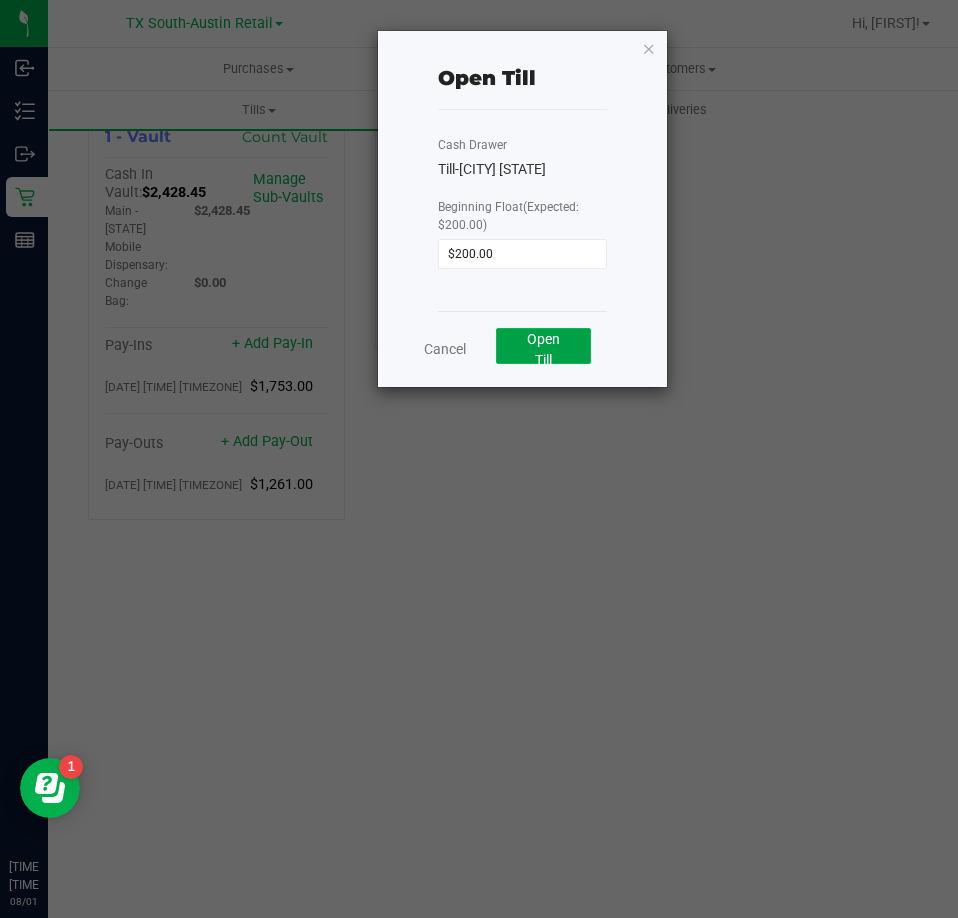 click on "Open Till" 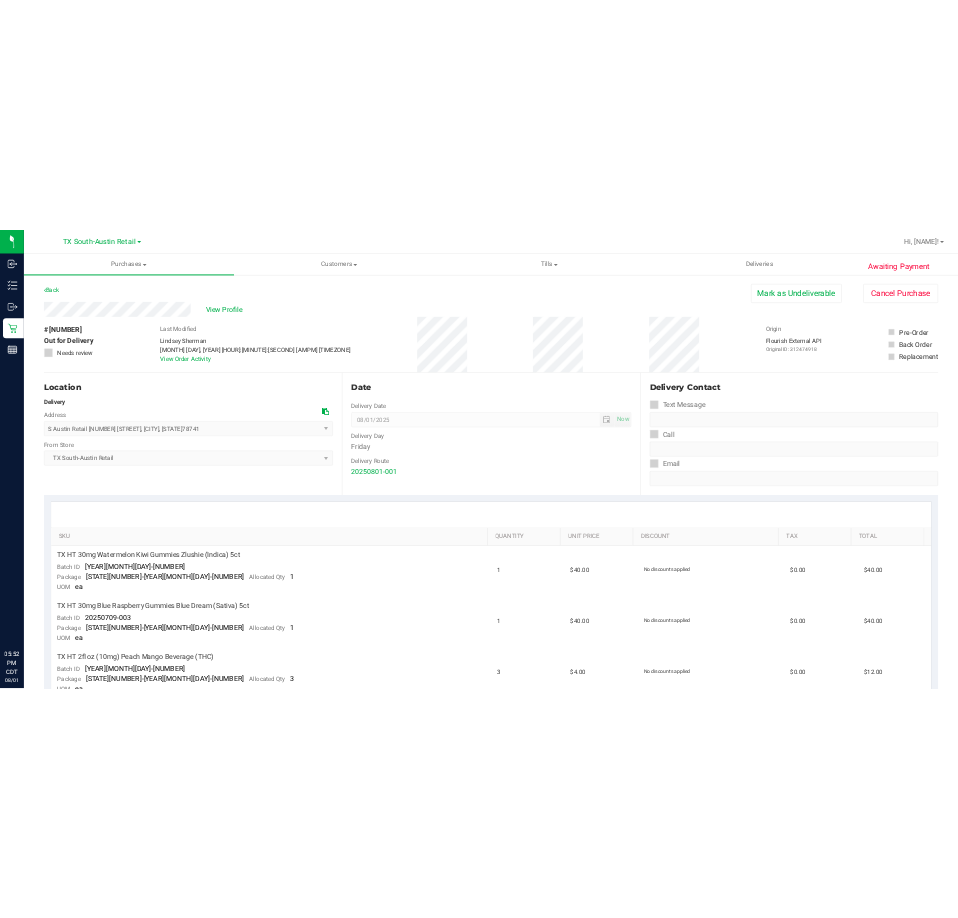 scroll, scrollTop: 0, scrollLeft: 0, axis: both 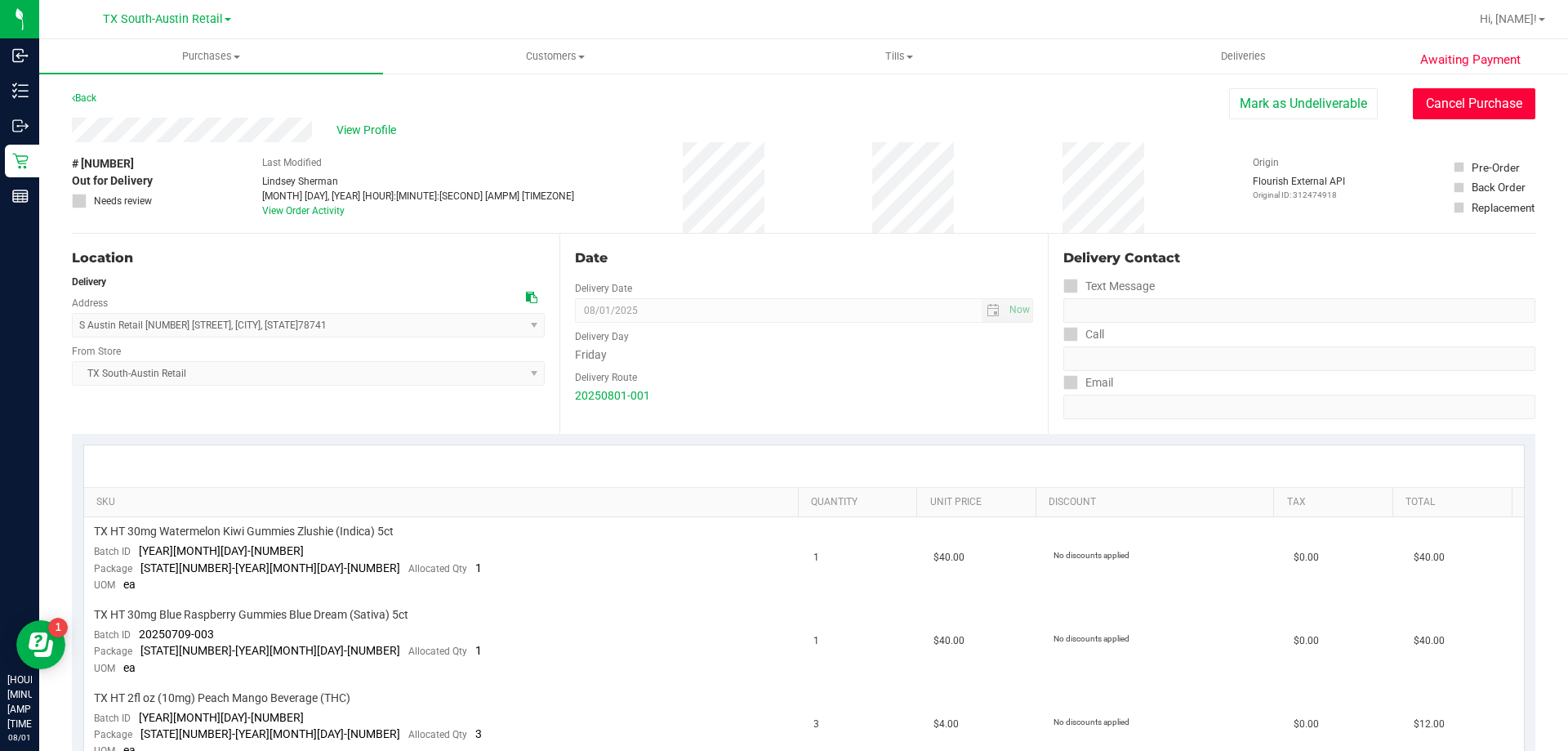 click on "Cancel Purchase" at bounding box center (1474, 104) 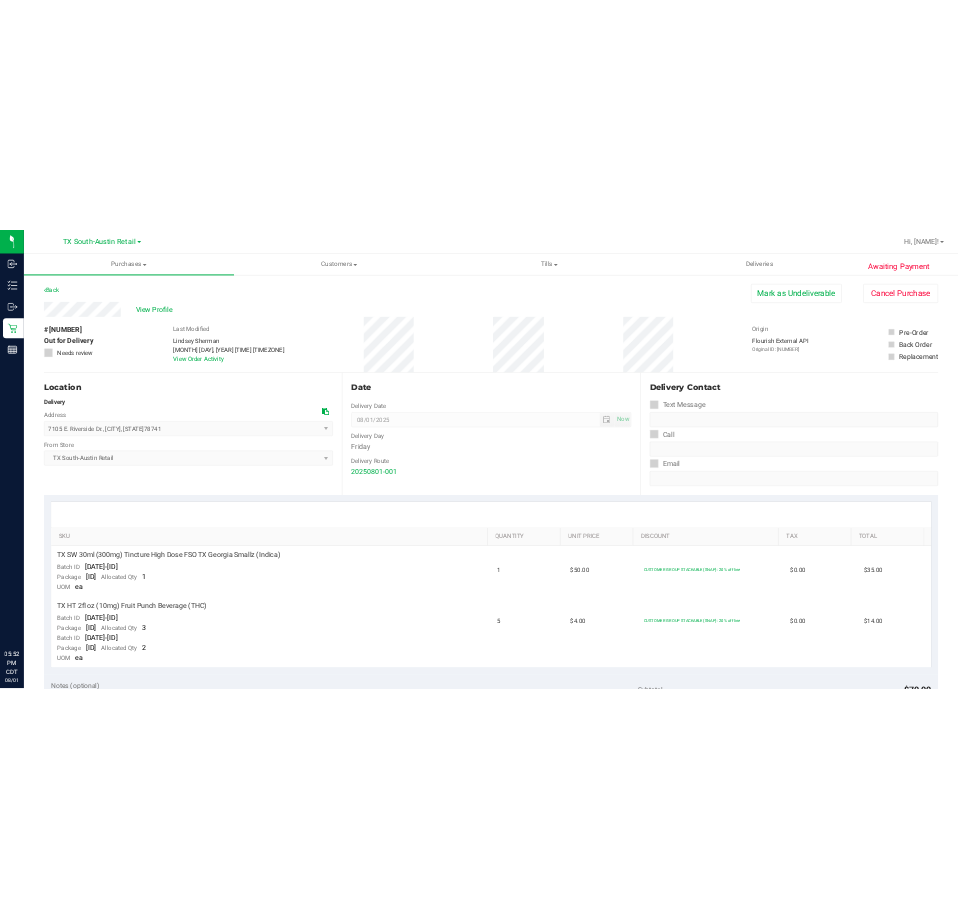 scroll, scrollTop: 0, scrollLeft: 0, axis: both 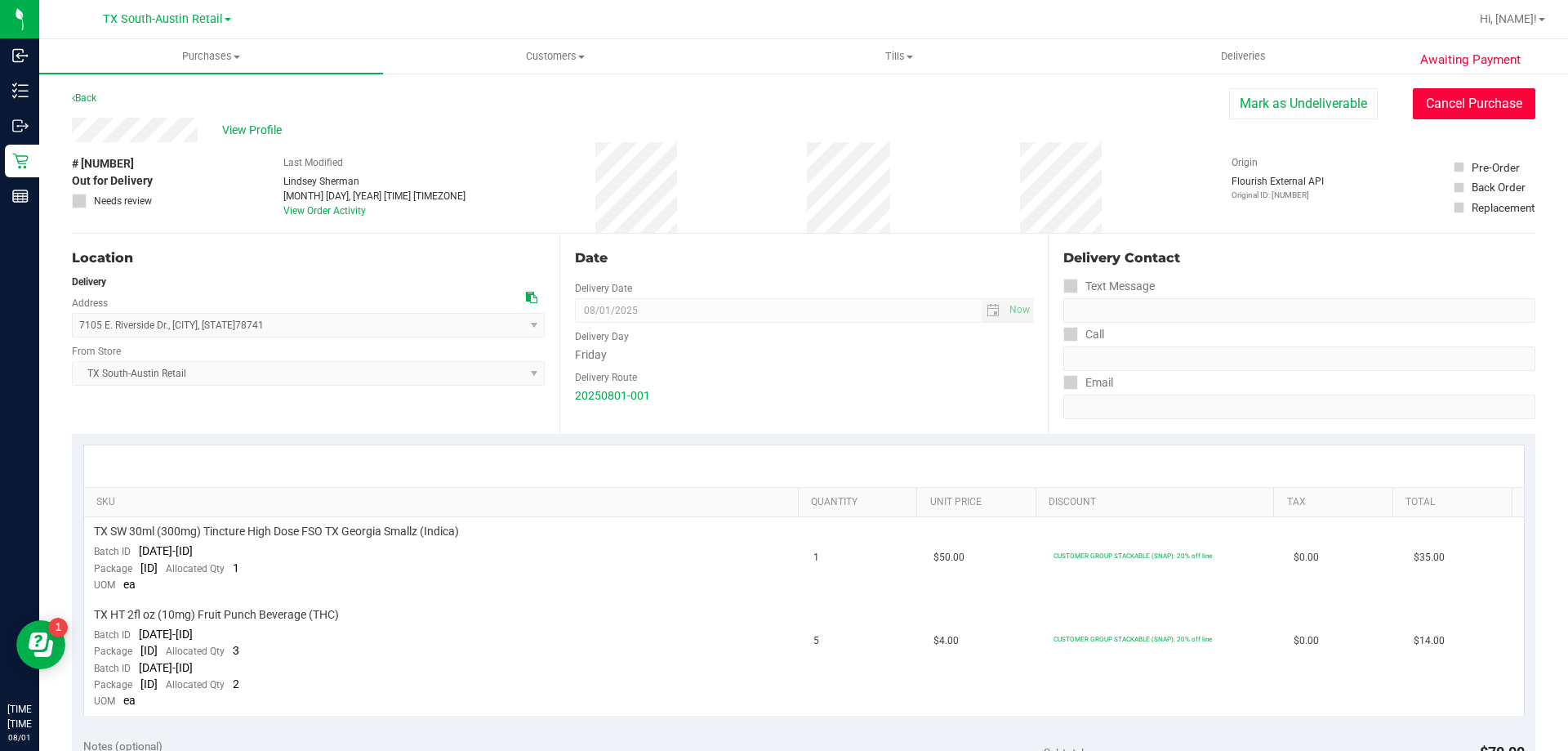 click on "Cancel Purchase" at bounding box center [1474, 104] 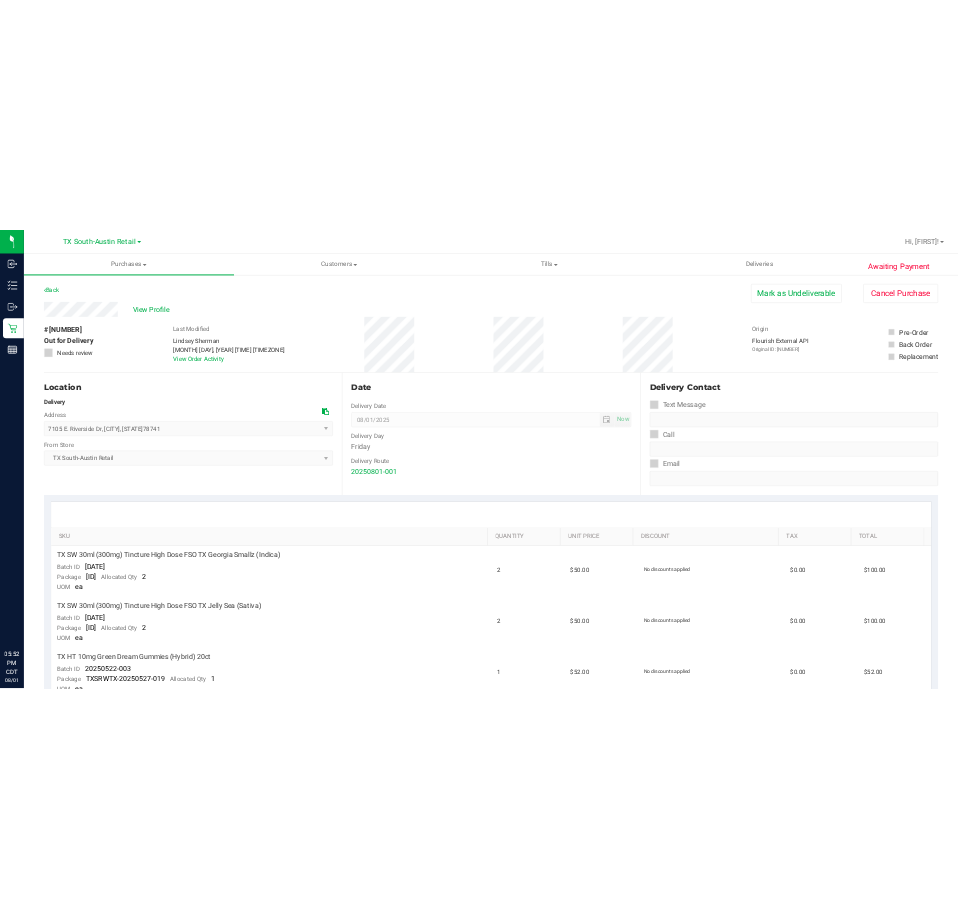 scroll, scrollTop: 0, scrollLeft: 0, axis: both 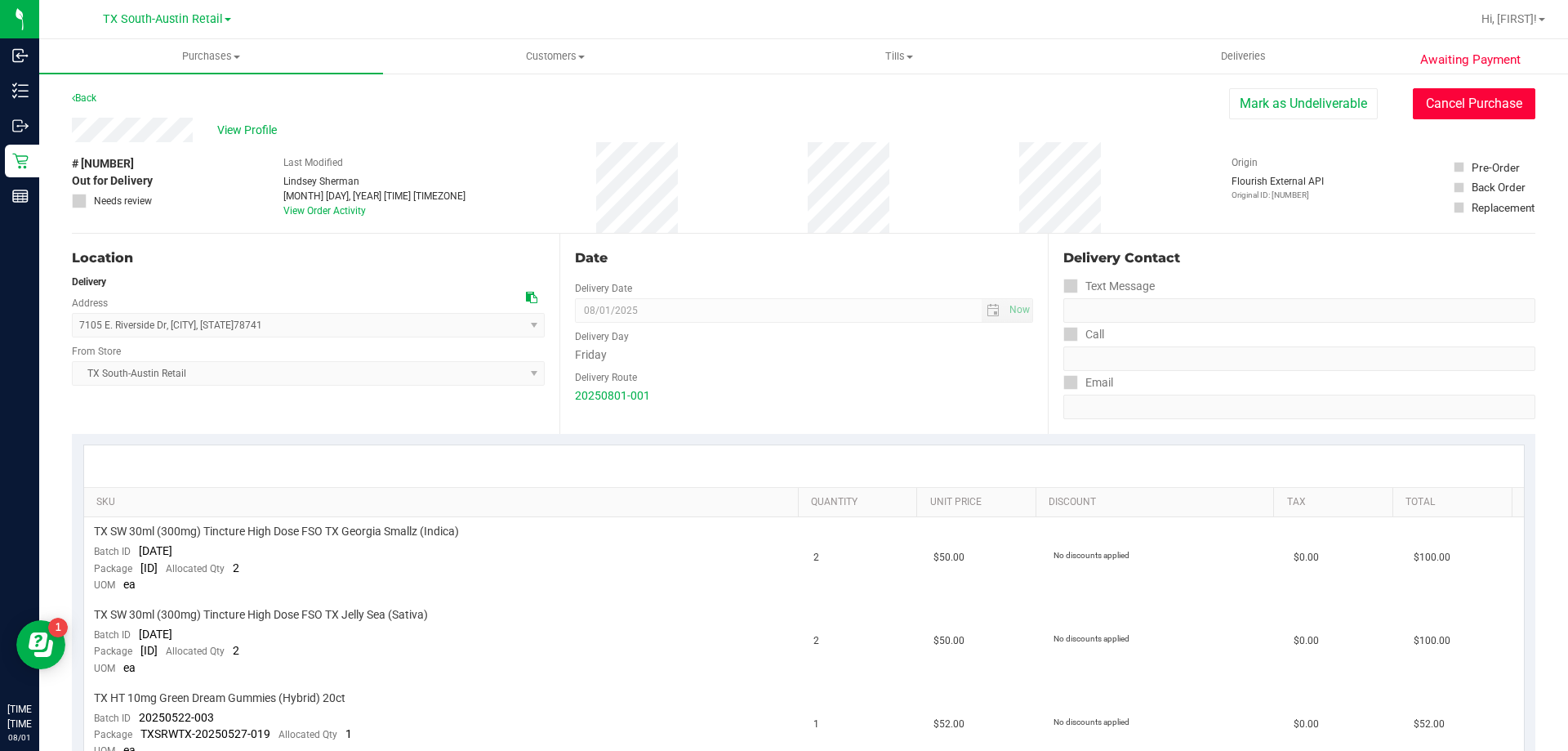 click on "Cancel Purchase" at bounding box center (1474, 104) 